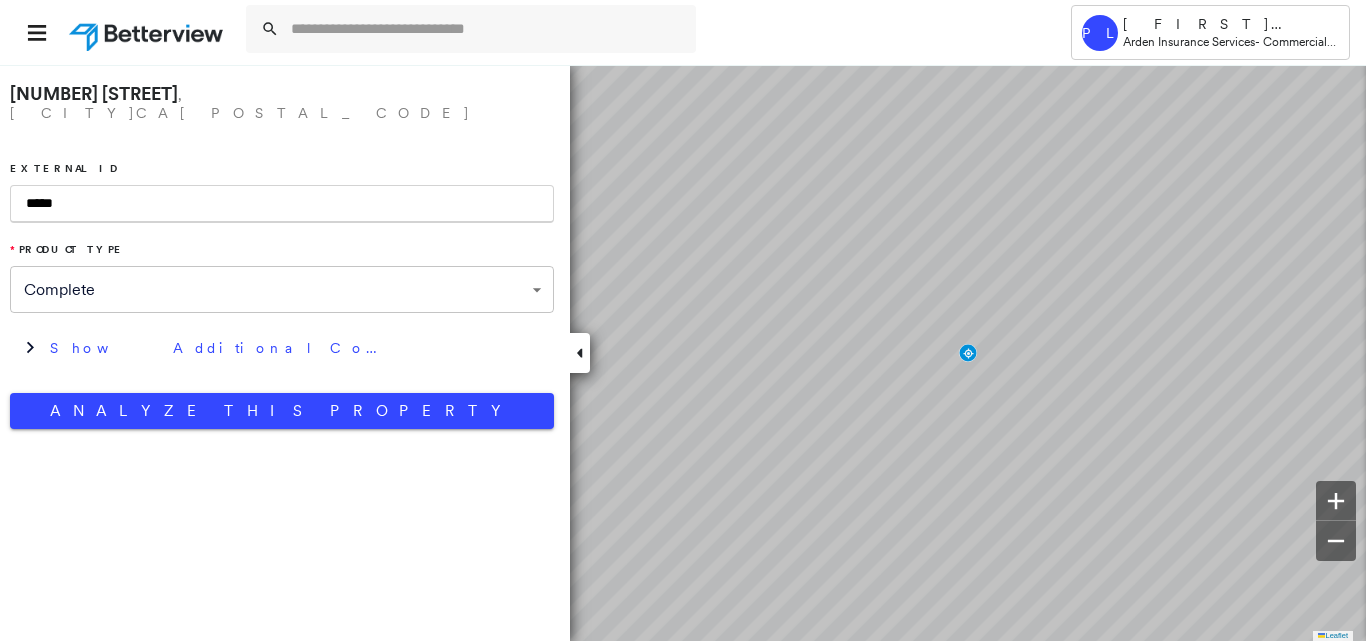 scroll, scrollTop: 0, scrollLeft: 0, axis: both 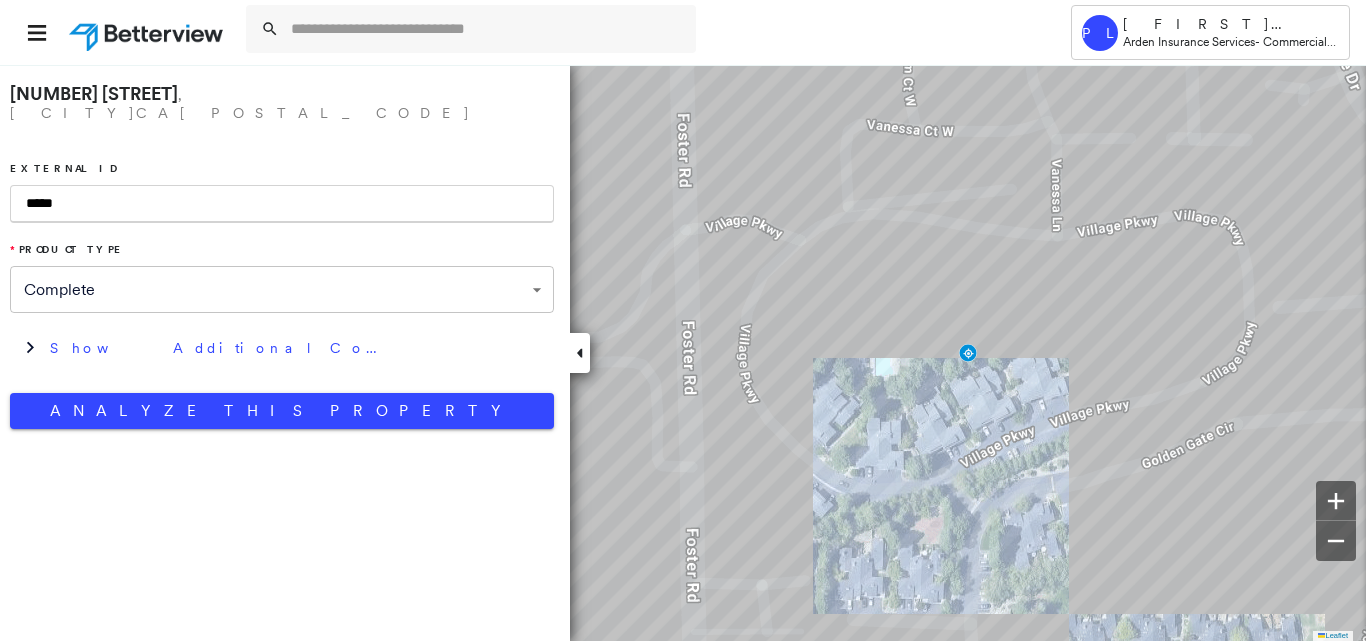 click on "*****" at bounding box center [282, 204] 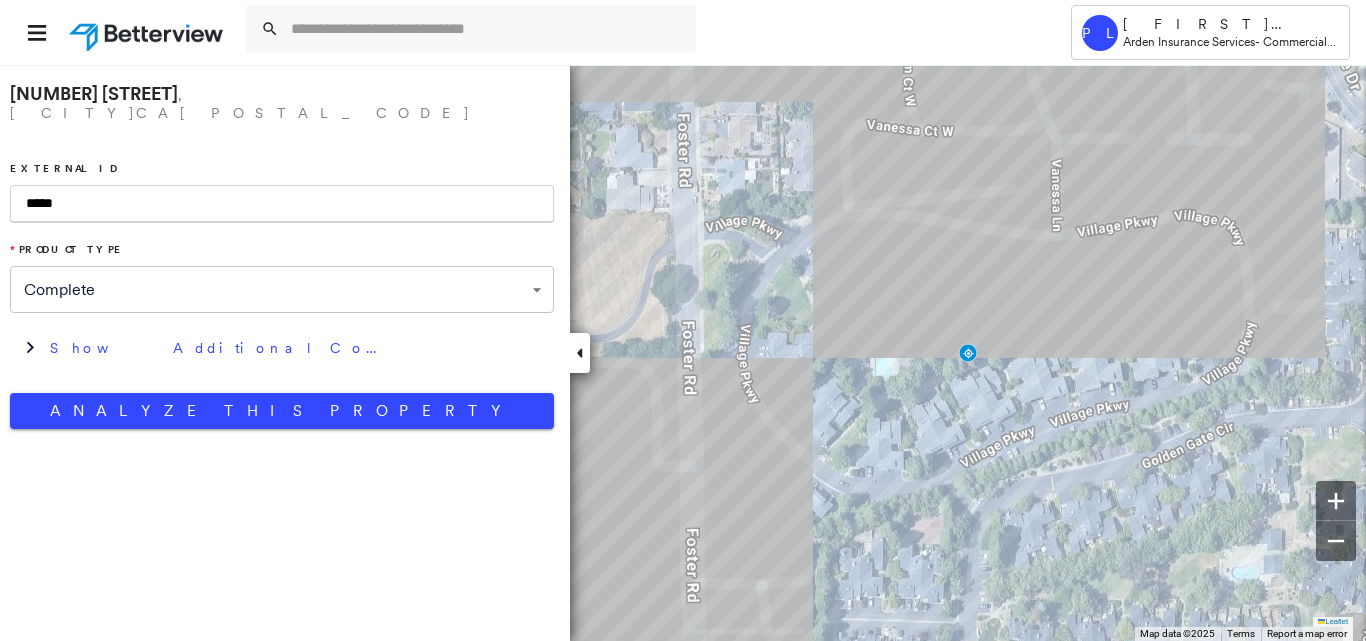click on "*****" at bounding box center [282, 204] 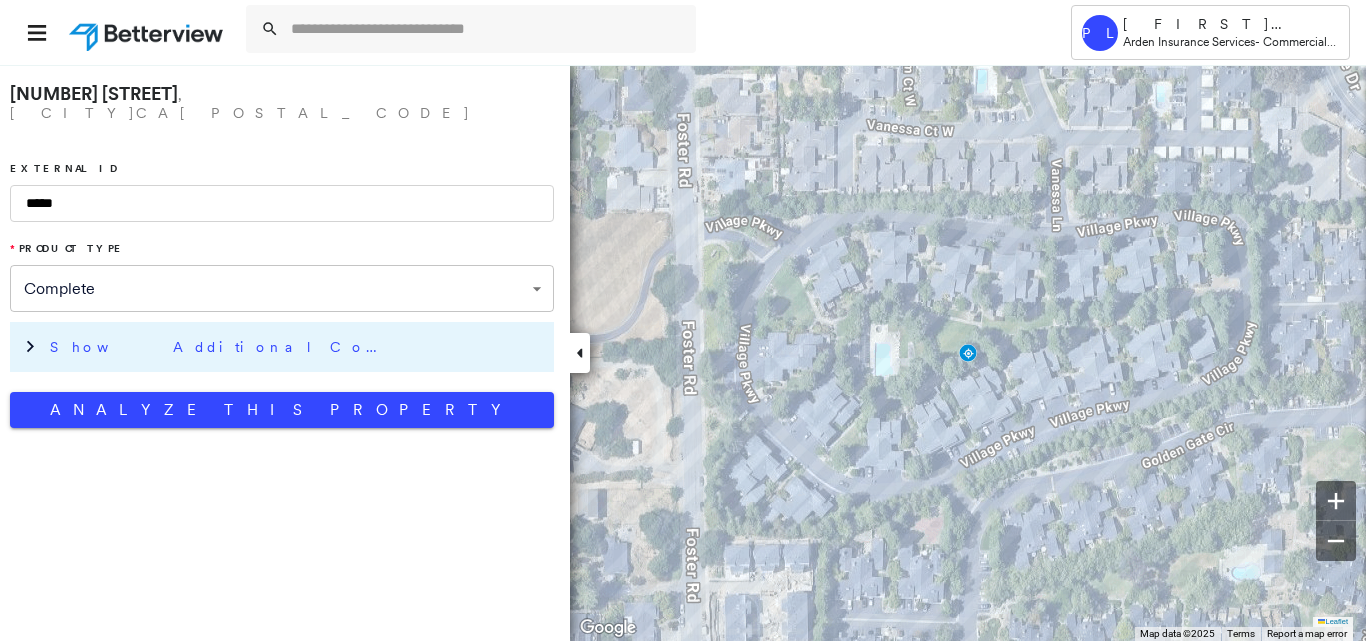 click on "Show Additional Company Data" at bounding box center (297, 347) 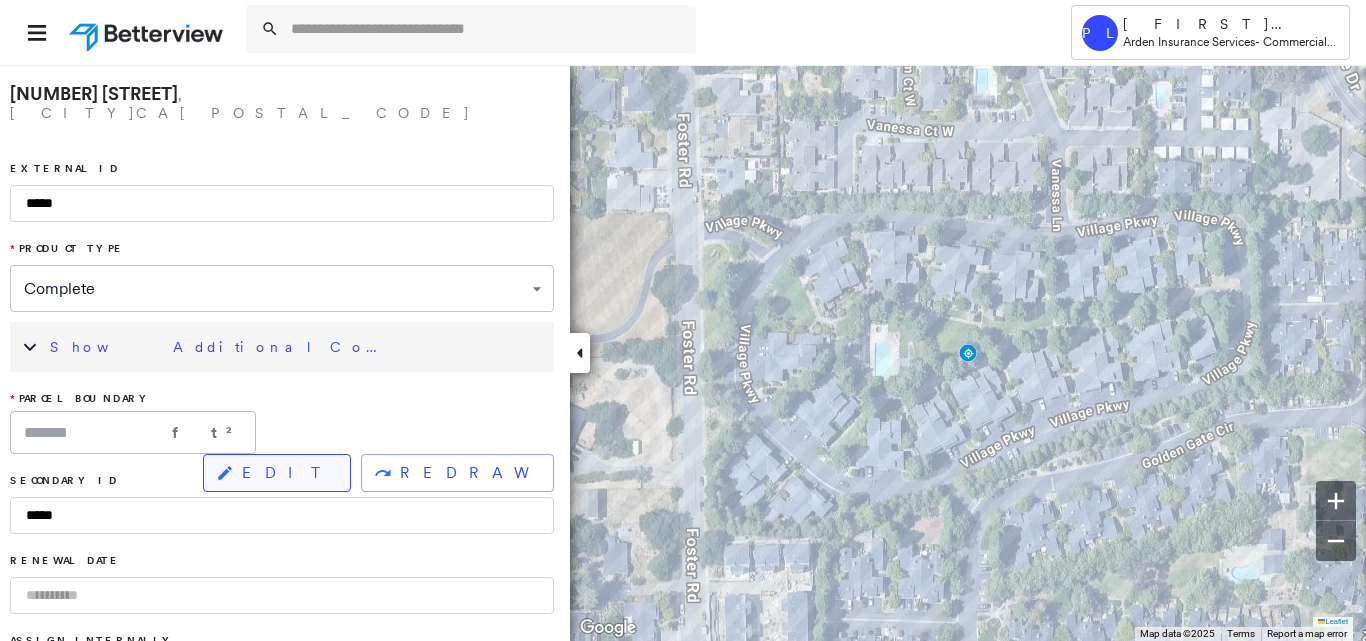 click on "EDIT" at bounding box center [288, 473] 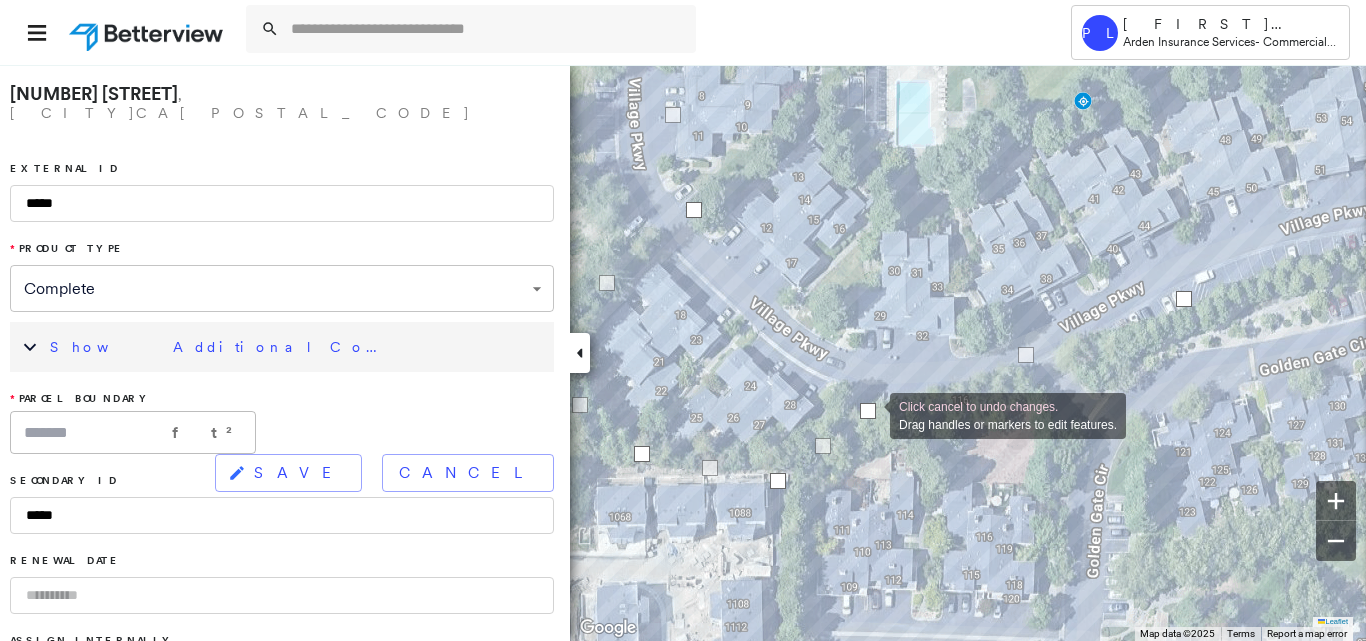 drag, startPoint x: 867, startPoint y: 378, endPoint x: 870, endPoint y: 414, distance: 36.124783 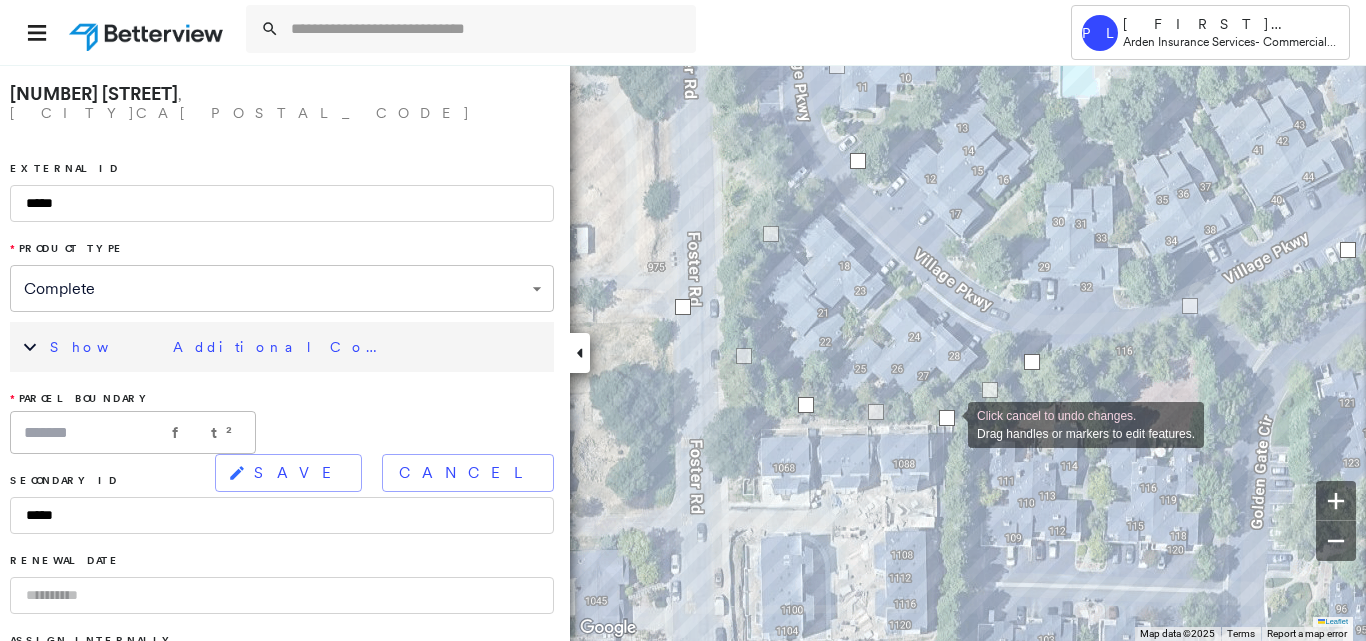 drag, startPoint x: 943, startPoint y: 437, endPoint x: 948, endPoint y: 423, distance: 14.866069 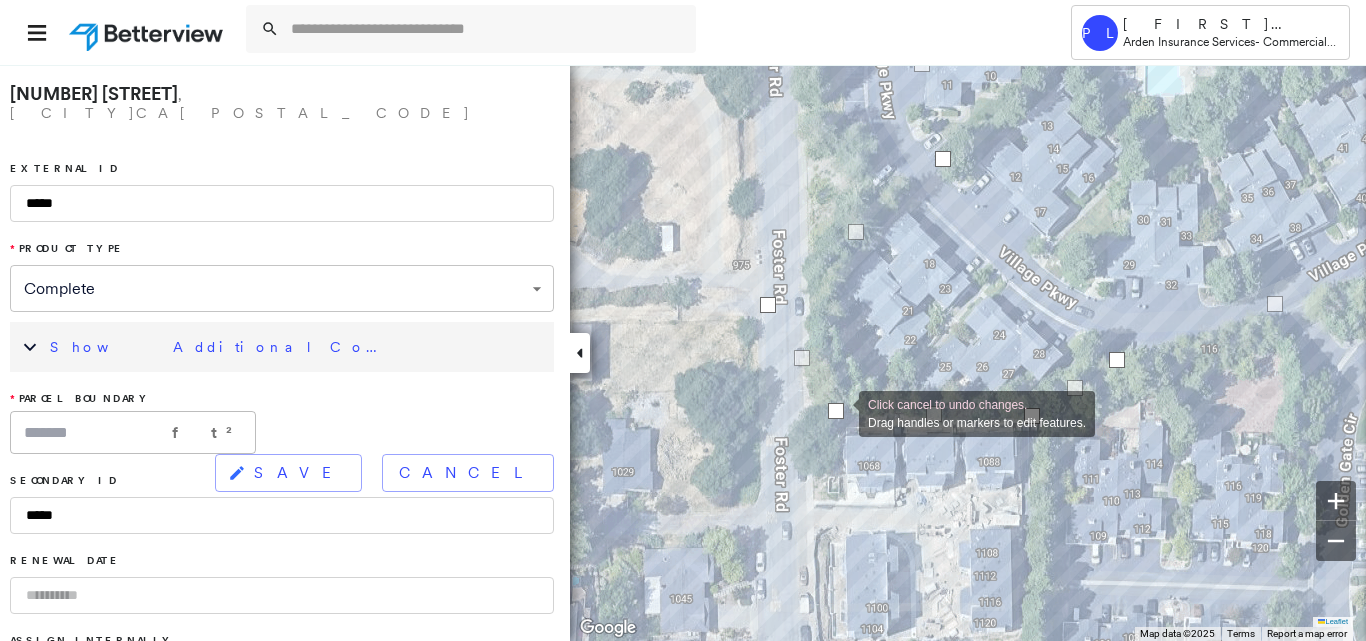 drag, startPoint x: 894, startPoint y: 407, endPoint x: 840, endPoint y: 412, distance: 54.230988 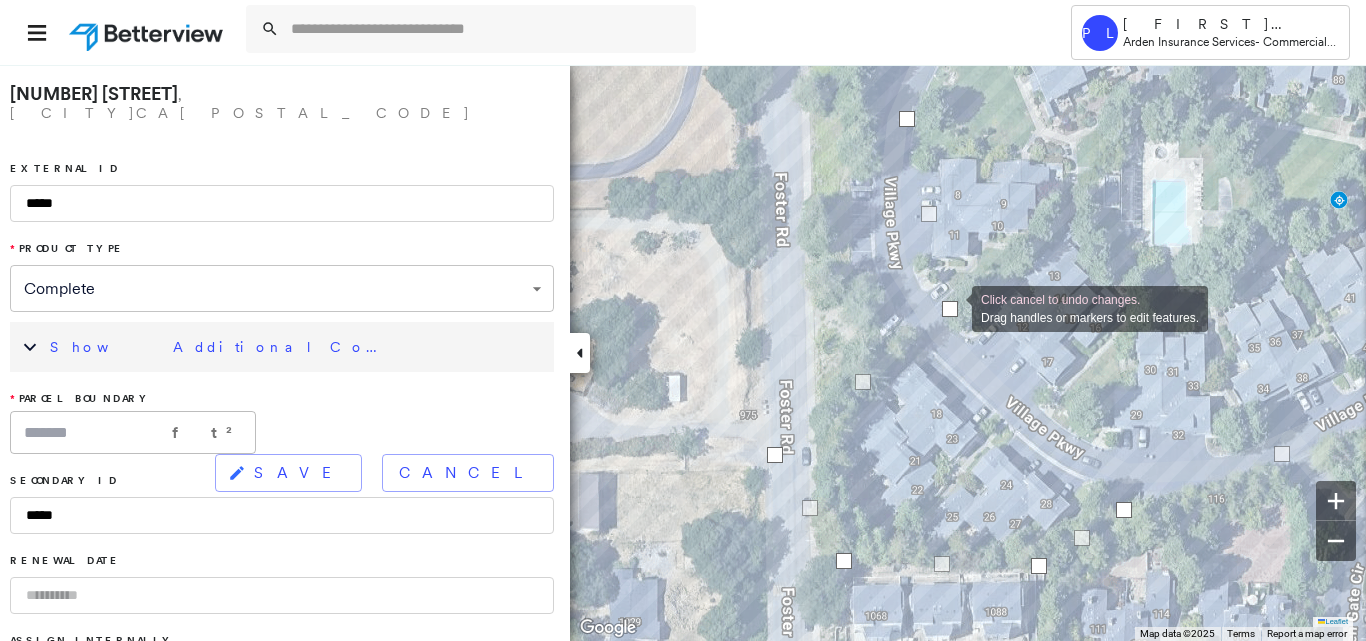 click at bounding box center [950, 309] 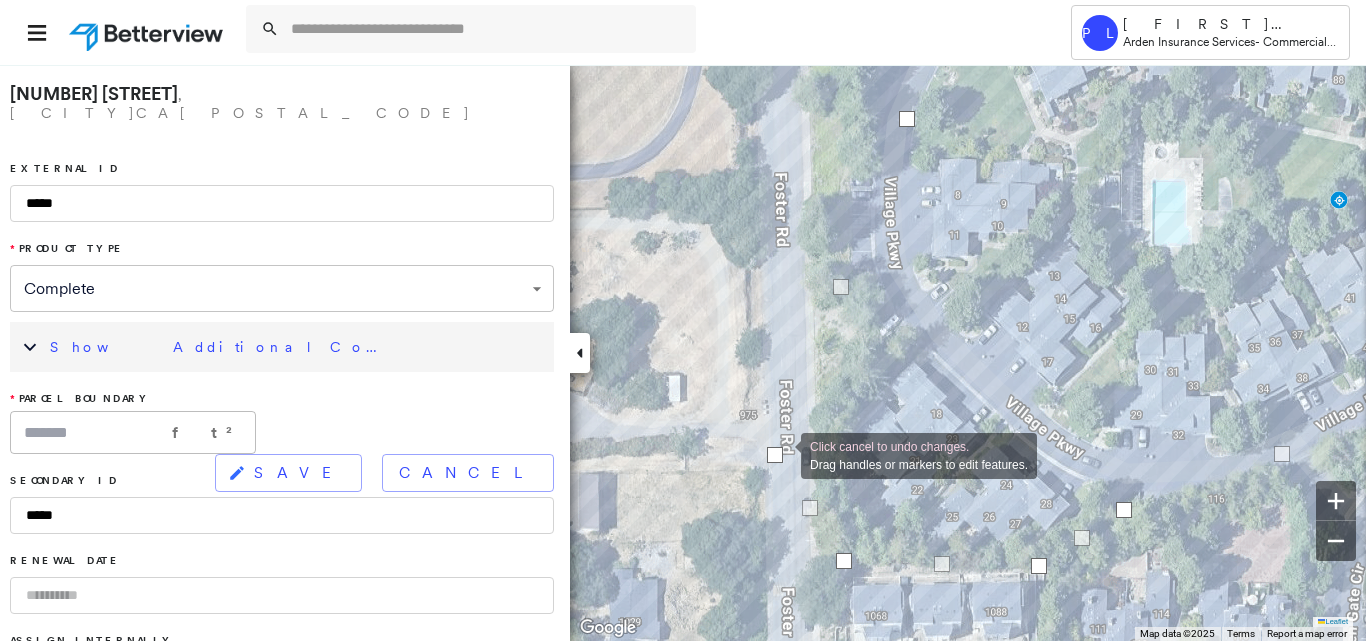 click at bounding box center [775, 455] 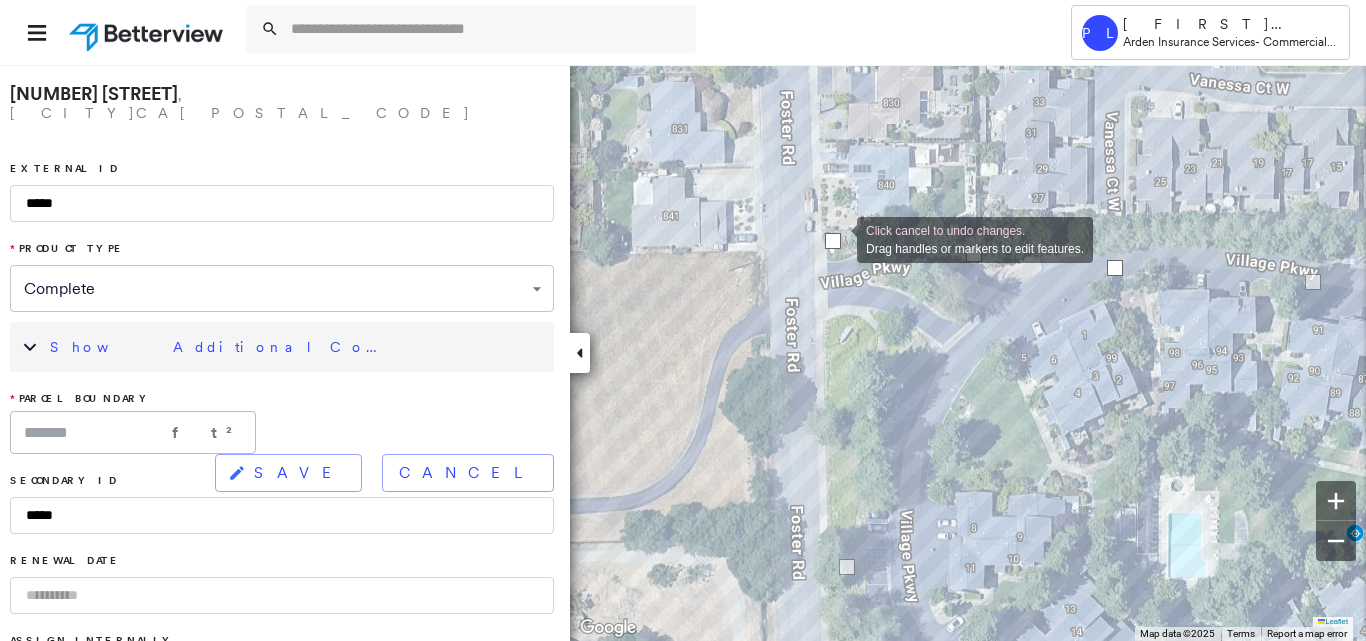 drag, startPoint x: 927, startPoint y: 449, endPoint x: 837, endPoint y: 238, distance: 229.39267 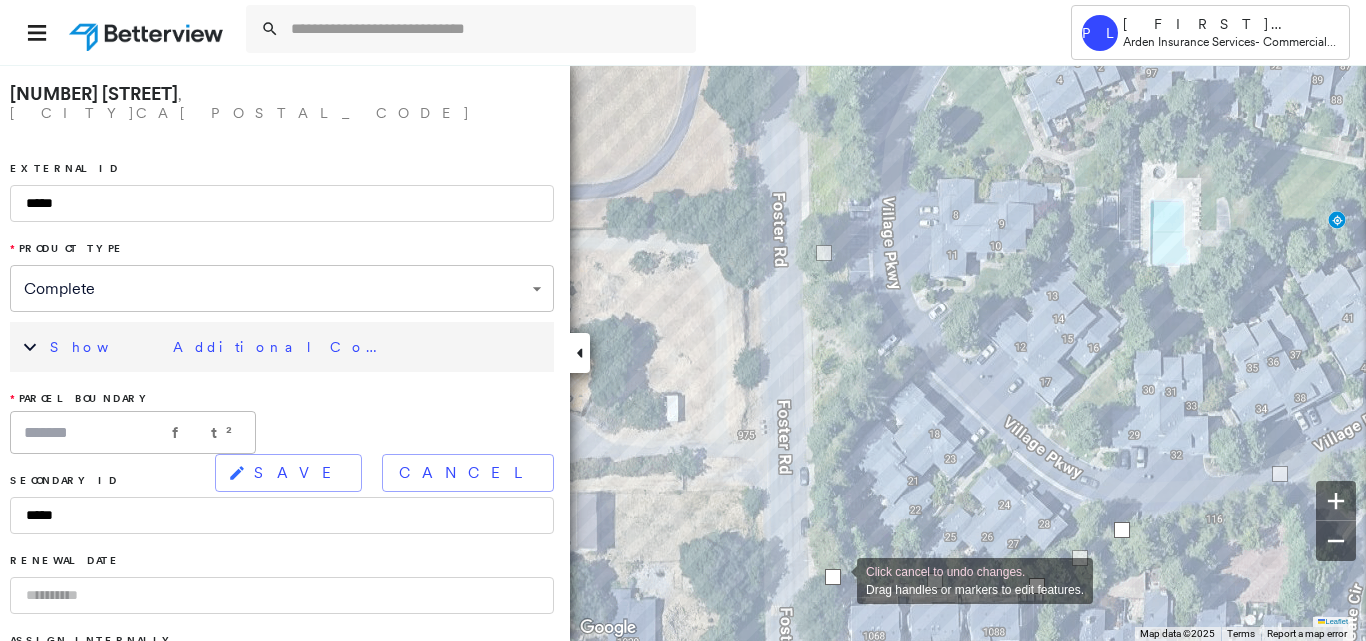 click at bounding box center [833, 577] 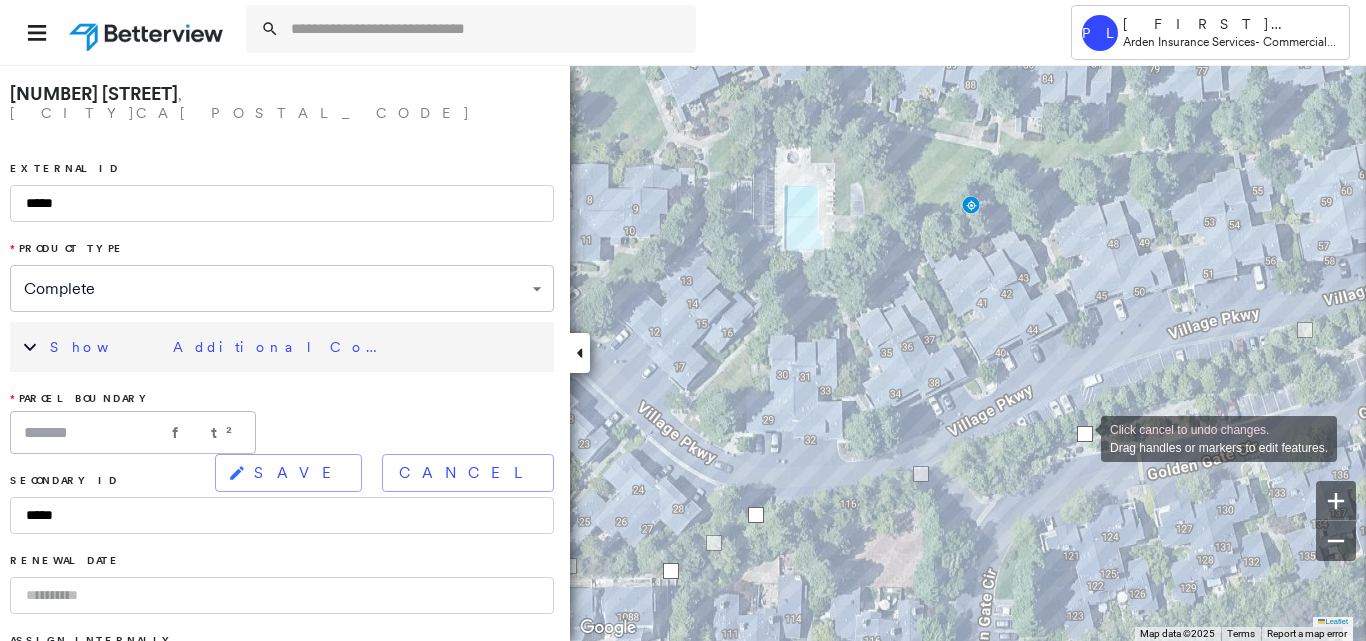 drag, startPoint x: 1068, startPoint y: 406, endPoint x: 1081, endPoint y: 434, distance: 30.870699 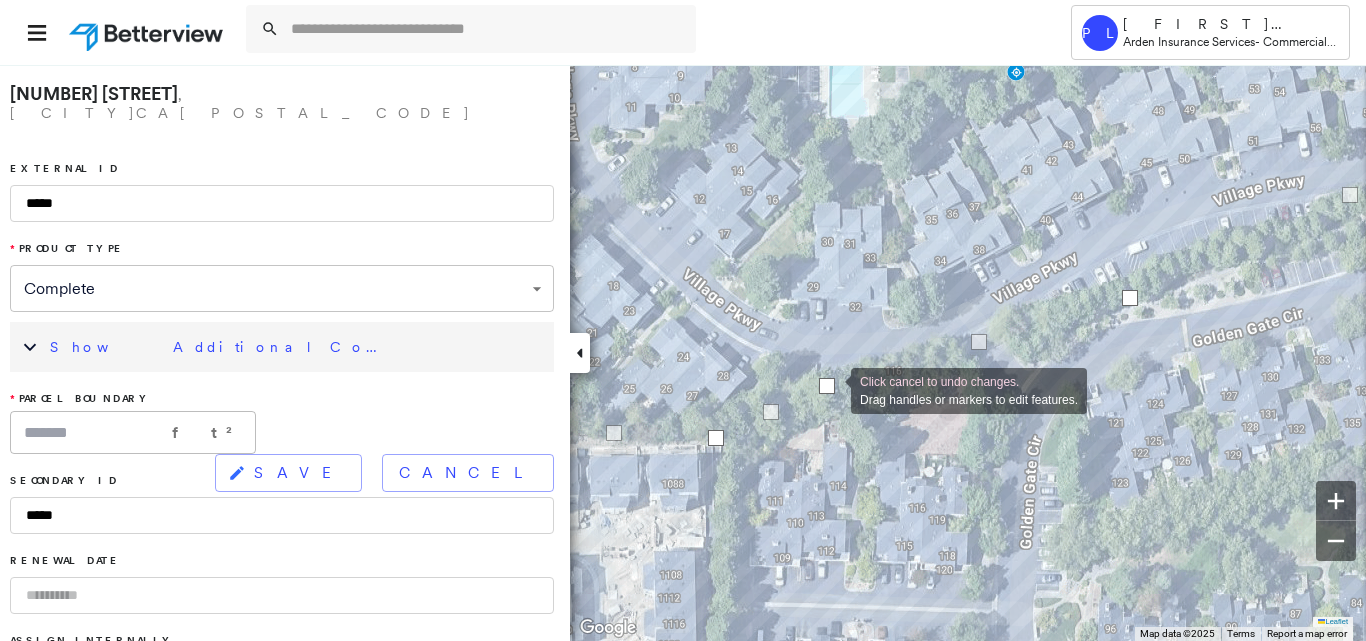 drag, startPoint x: 805, startPoint y: 385, endPoint x: 831, endPoint y: 389, distance: 26.305893 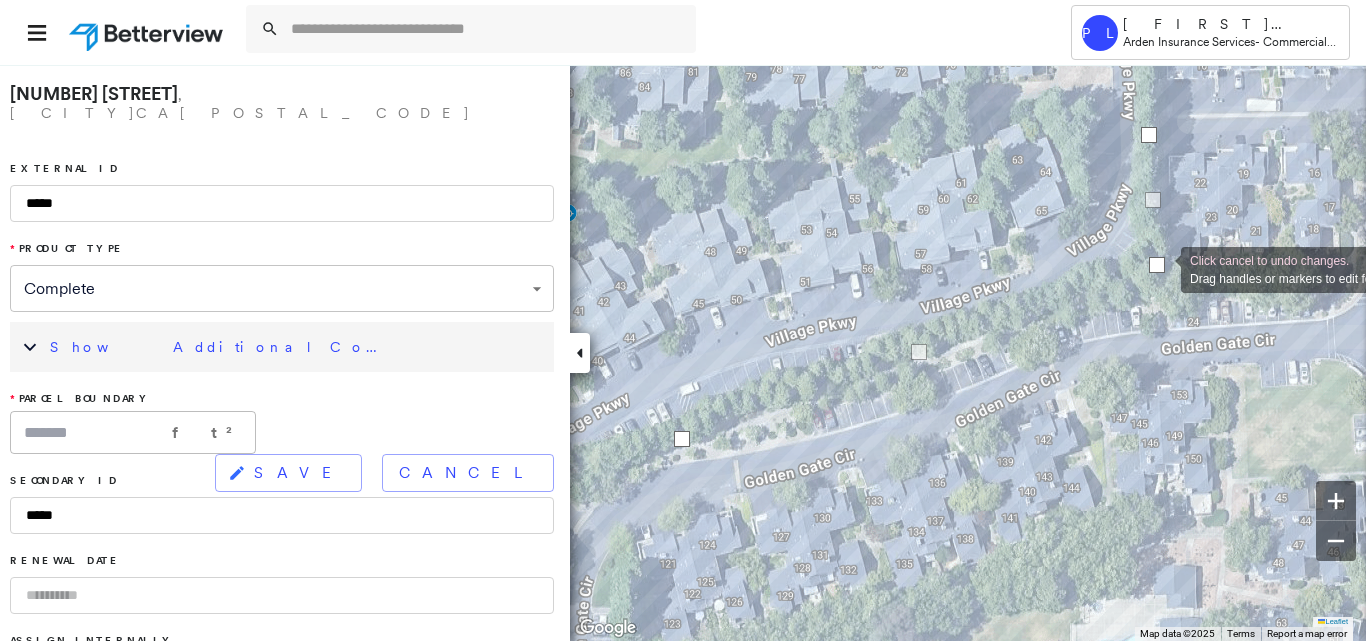 drag, startPoint x: 1127, startPoint y: 236, endPoint x: 1161, endPoint y: 268, distance: 46.69047 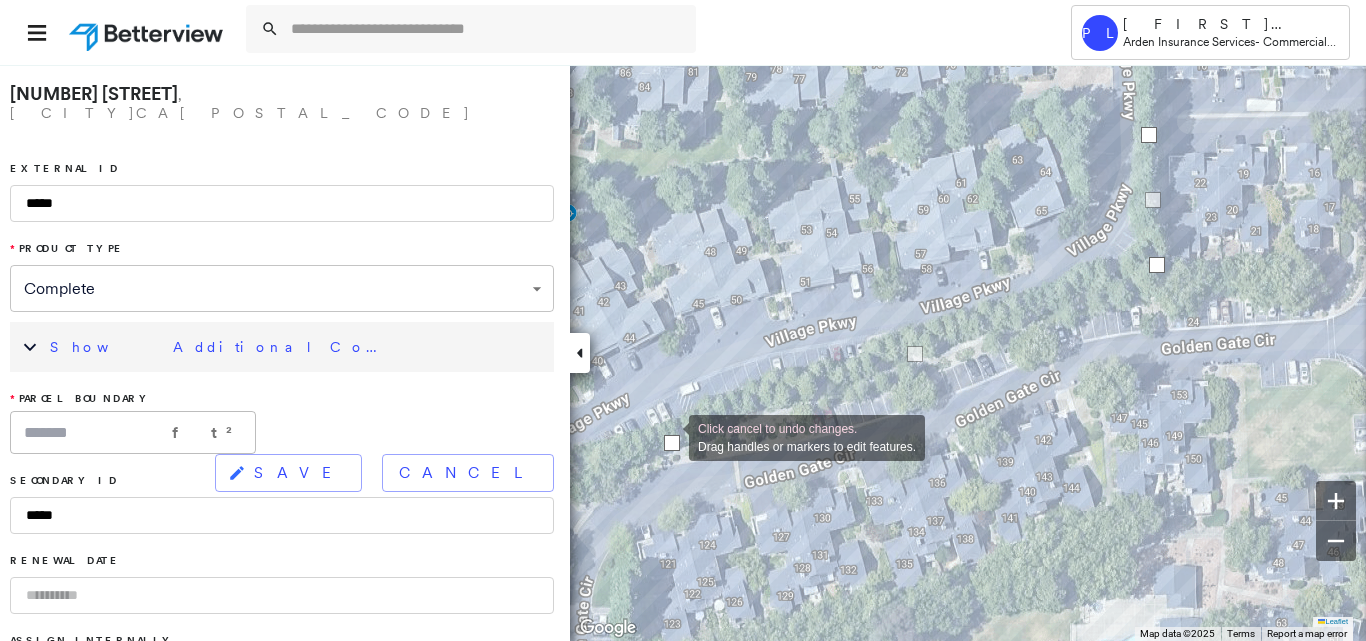 drag, startPoint x: 679, startPoint y: 432, endPoint x: 669, endPoint y: 436, distance: 10.770329 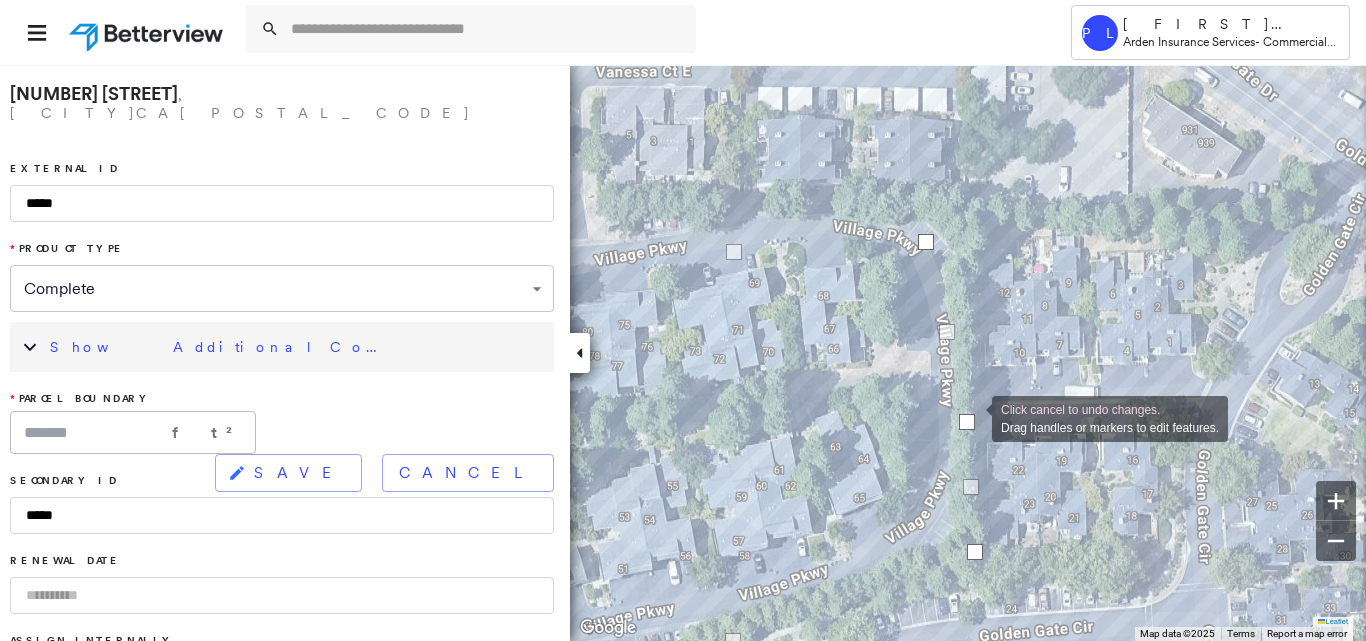 click at bounding box center [967, 422] 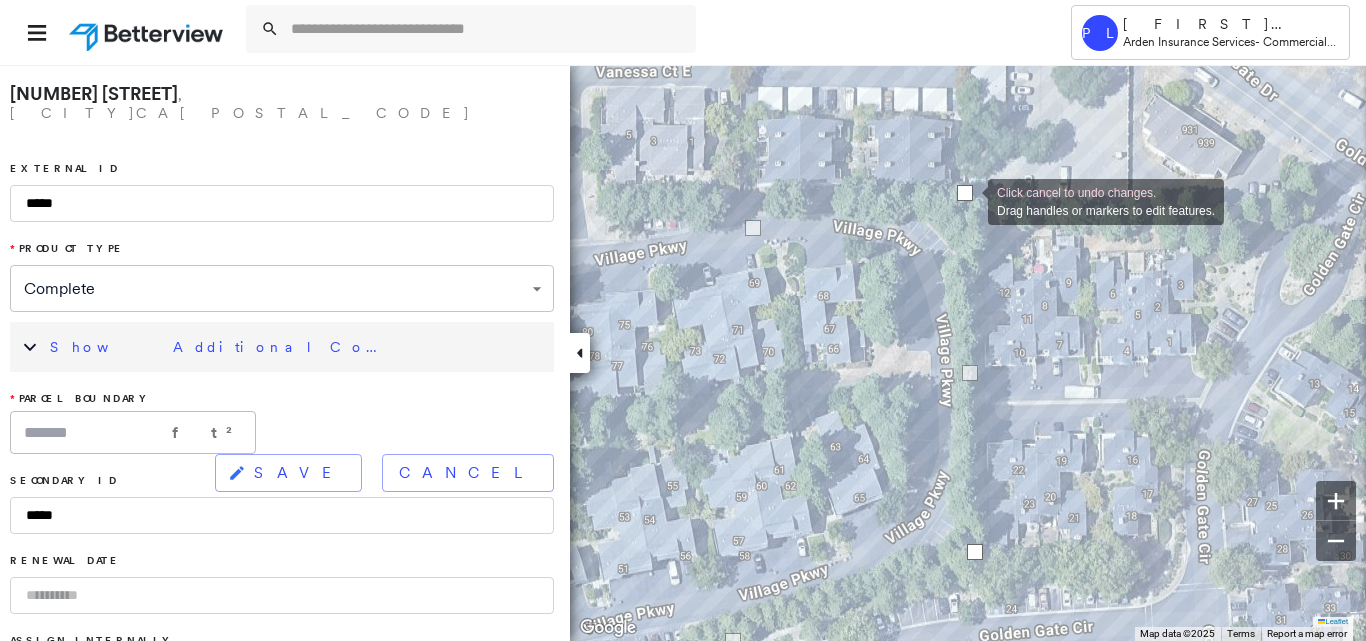 drag, startPoint x: 929, startPoint y: 249, endPoint x: 968, endPoint y: 200, distance: 62.625874 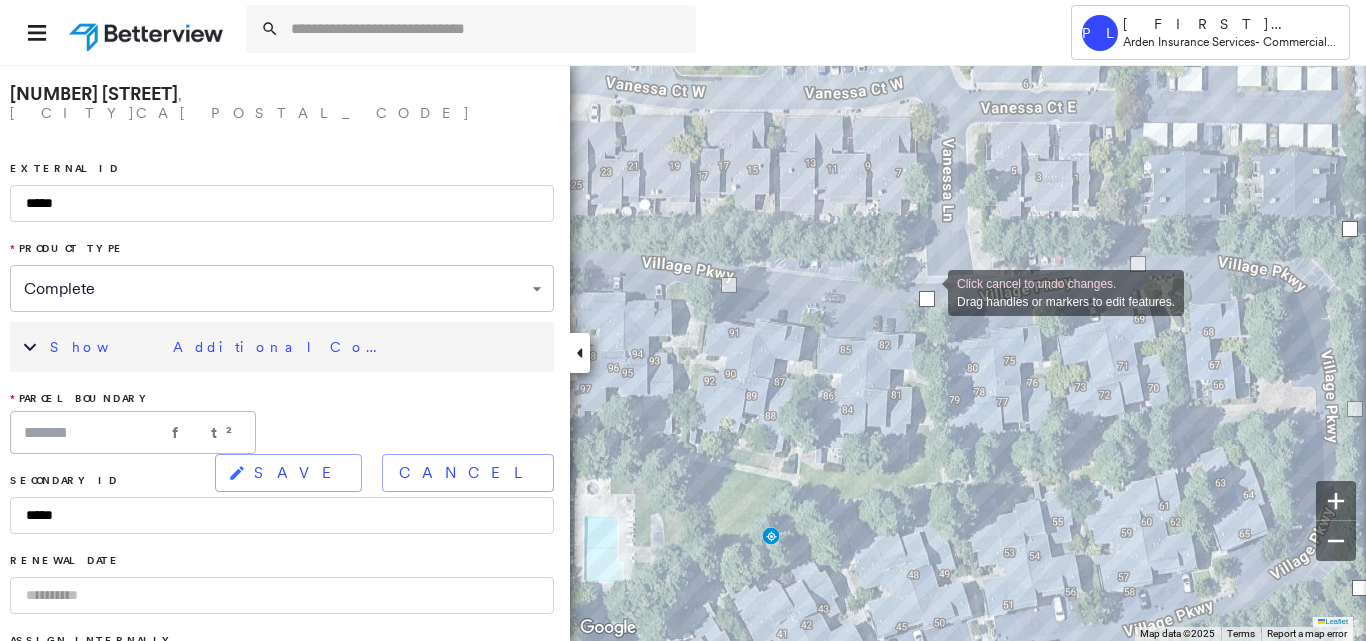 click at bounding box center [927, 299] 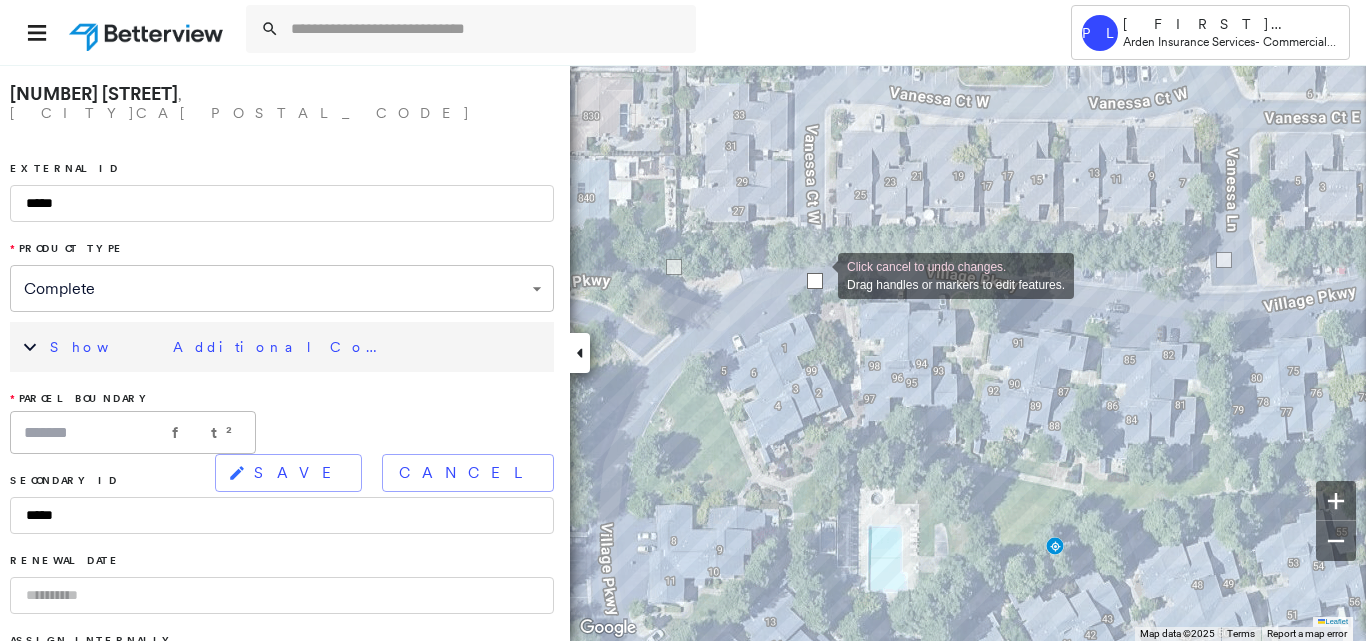 click at bounding box center [815, 281] 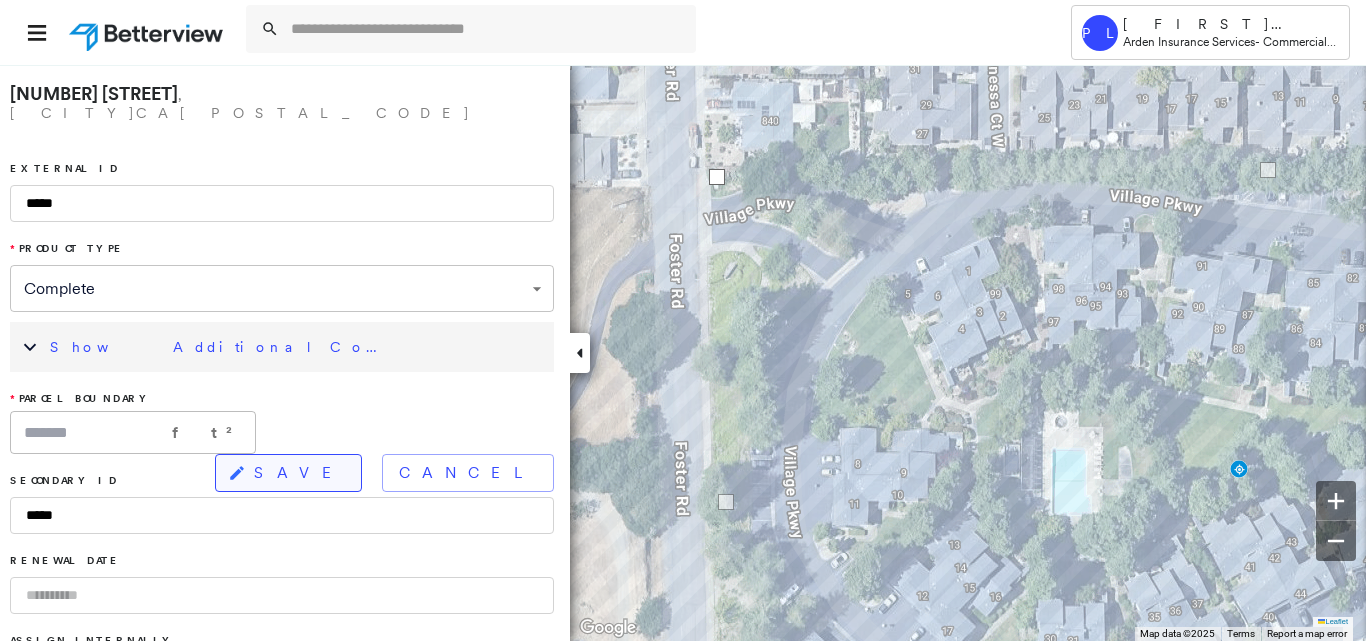 click 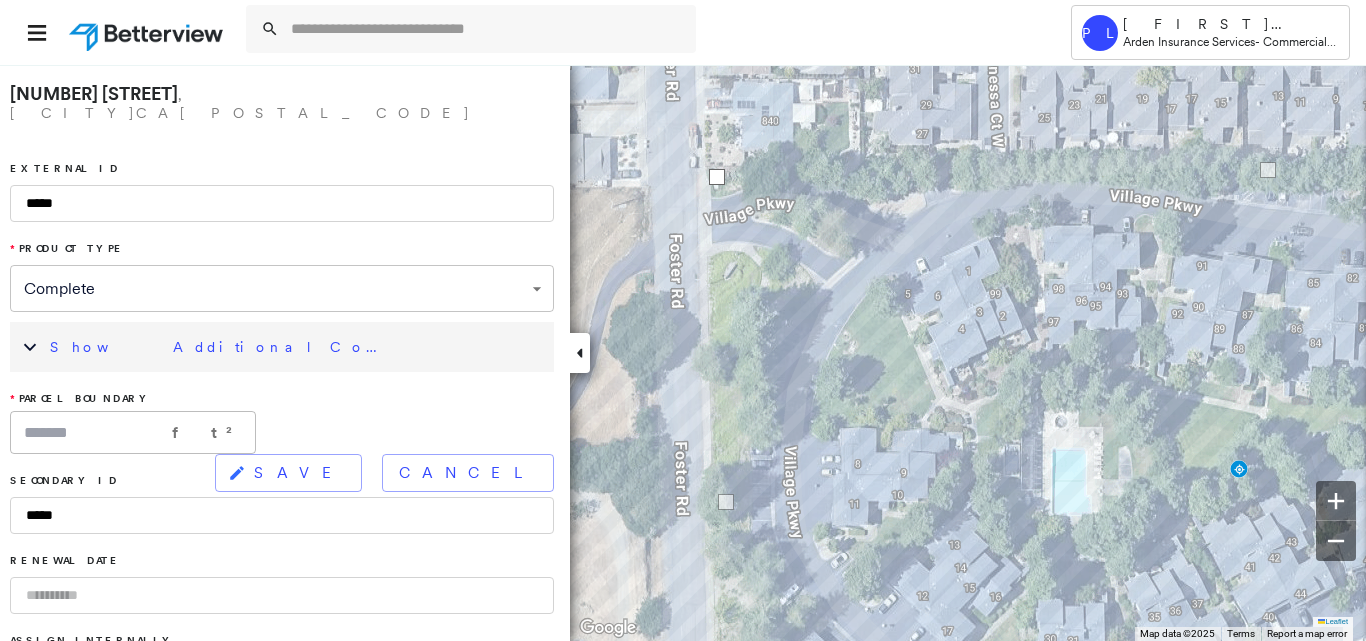 type on "*******" 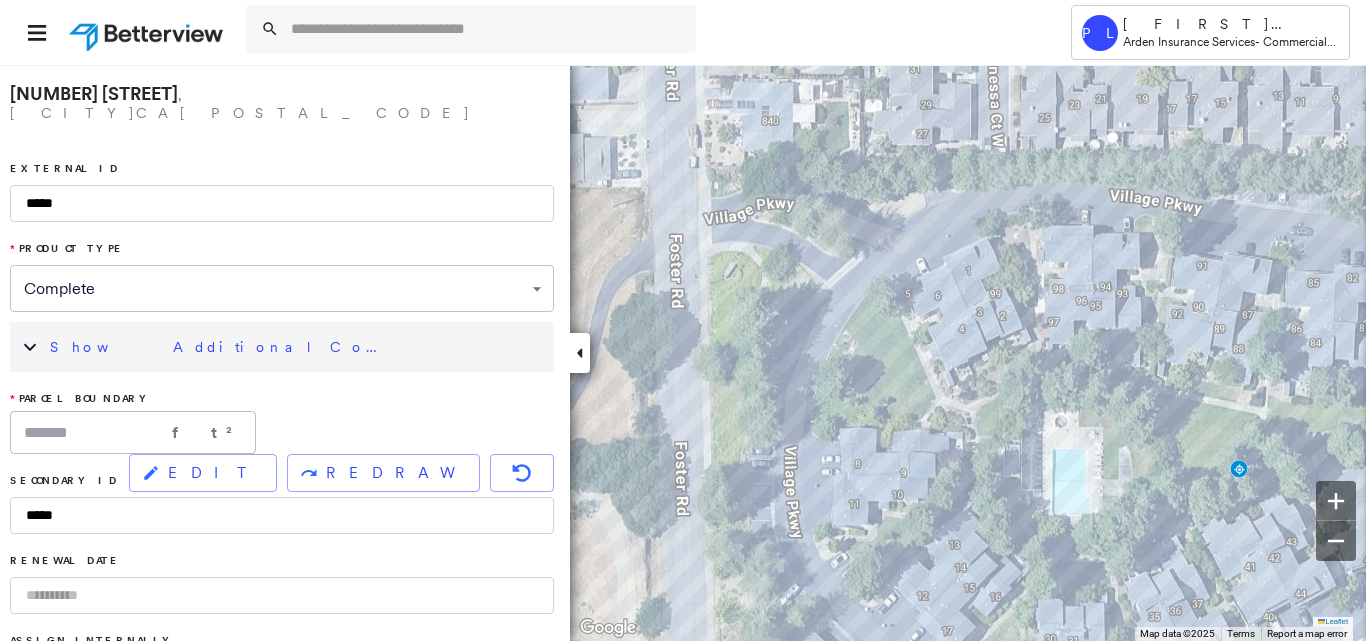click on "Show Additional Company Data" at bounding box center [297, 347] 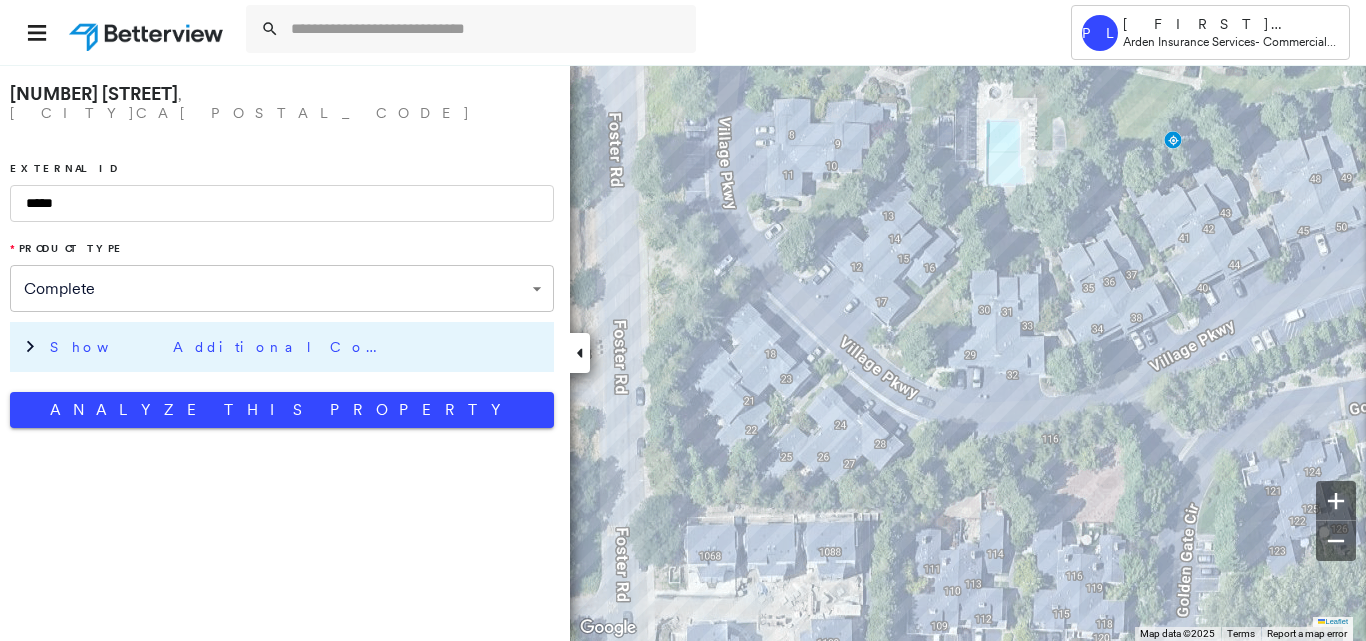 click on "Show Additional Company Data" at bounding box center (220, 347) 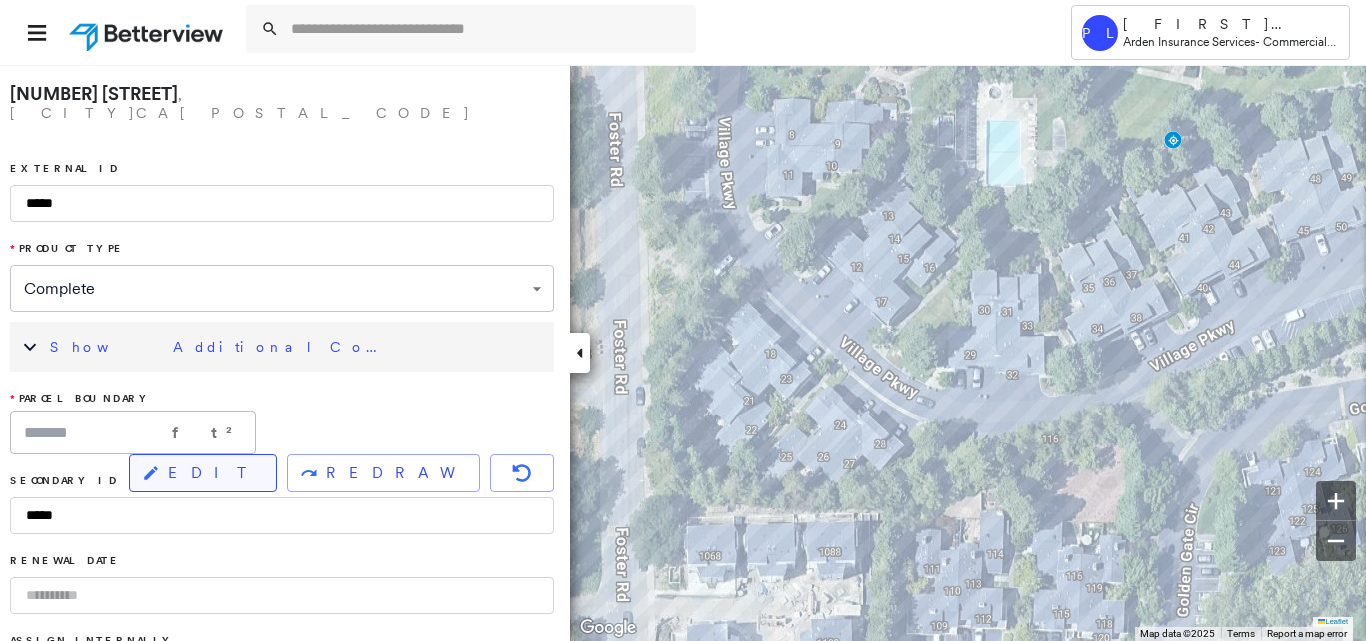 click on "EDIT" at bounding box center (214, 473) 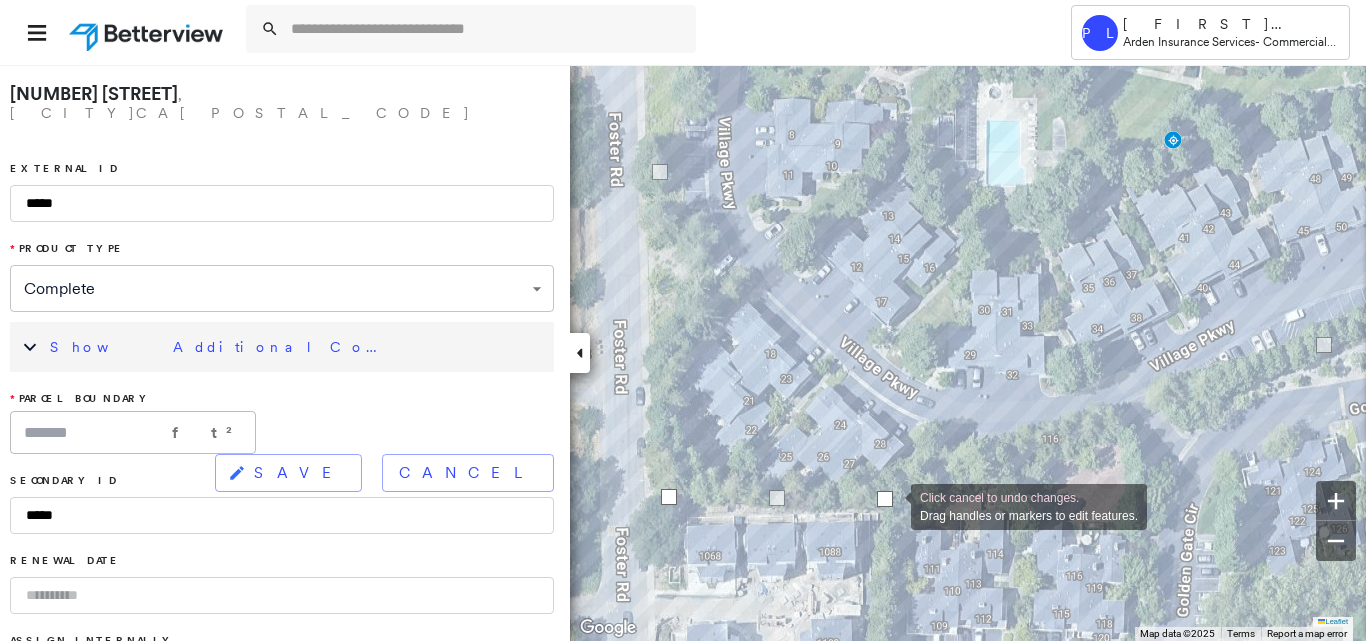 drag, startPoint x: 879, startPoint y: 512, endPoint x: 891, endPoint y: 505, distance: 13.892444 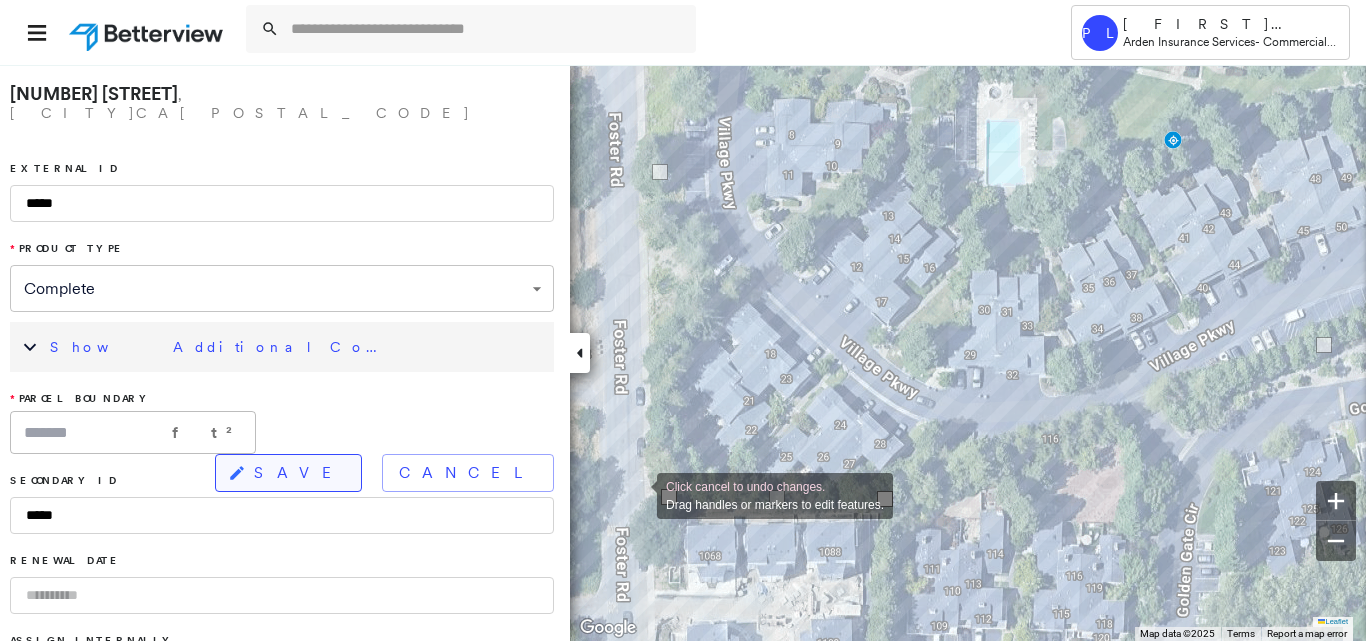 click on "SAVE" at bounding box center (299, 473) 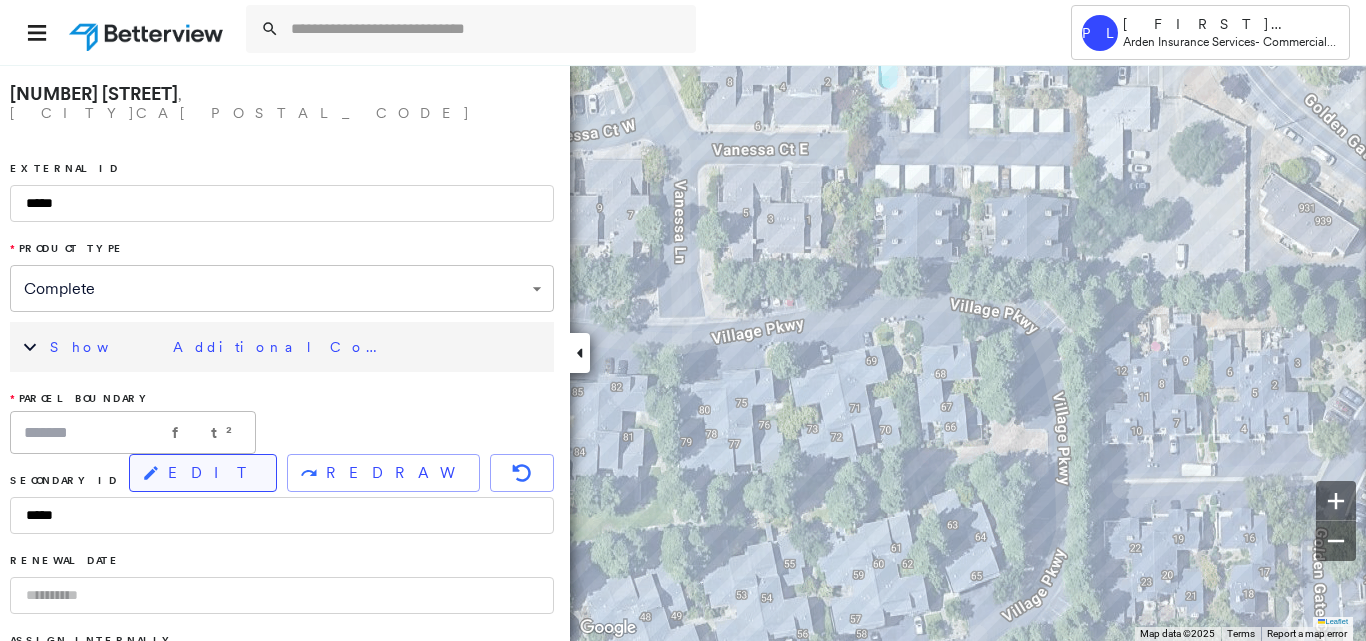 click on "EDIT" at bounding box center (214, 473) 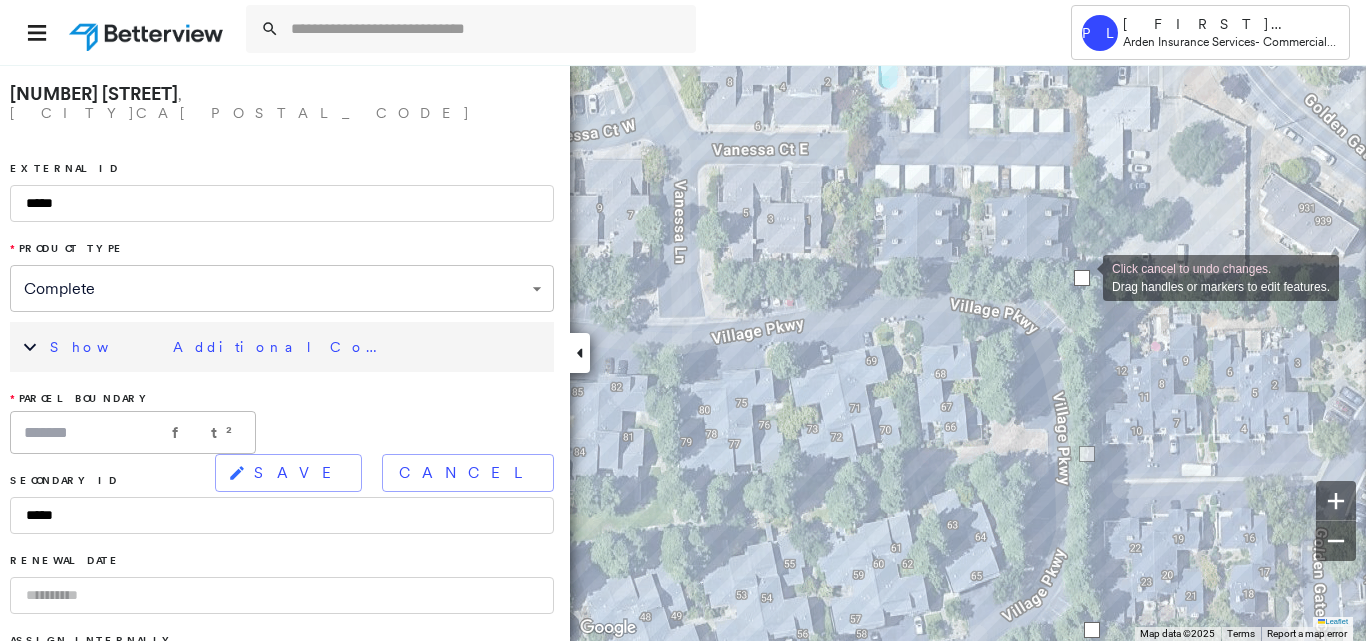 click at bounding box center [1082, 278] 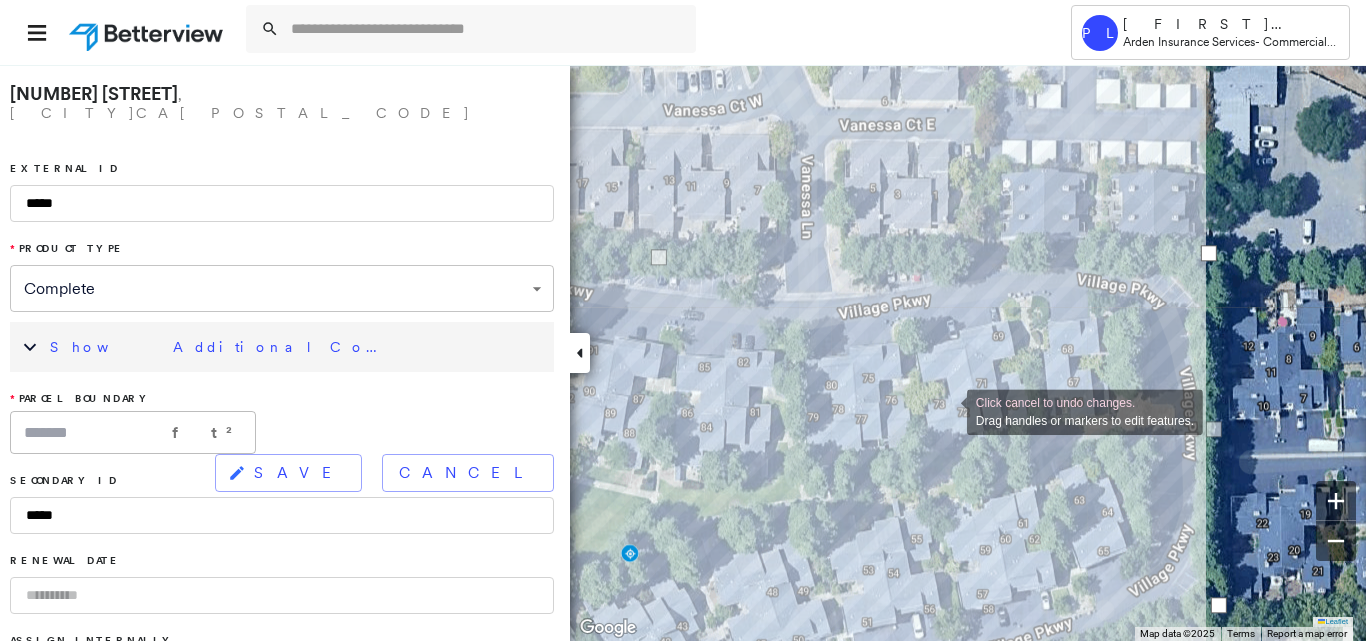 click on "Click cancel to undo changes. Drag handles or markers to edit features. Leaflet Keyboard shortcuts Map Data Map data ©2025 Map data ©2025 10 m Click to toggle between metric and imperial units Terms Report a map error To navigate, press the arrow keys. Keyboard shortcuts Map Data Map data ©2025 Imagery ©2025 Airbus, Maxar Technologies Map data ©2025 Imagery ©2025 Airbus, Maxar Technologies 10 m Click to toggle between metric and imperial units Terms Report a map error To navigate, press the arrow keys." at bounding box center (683, 352) 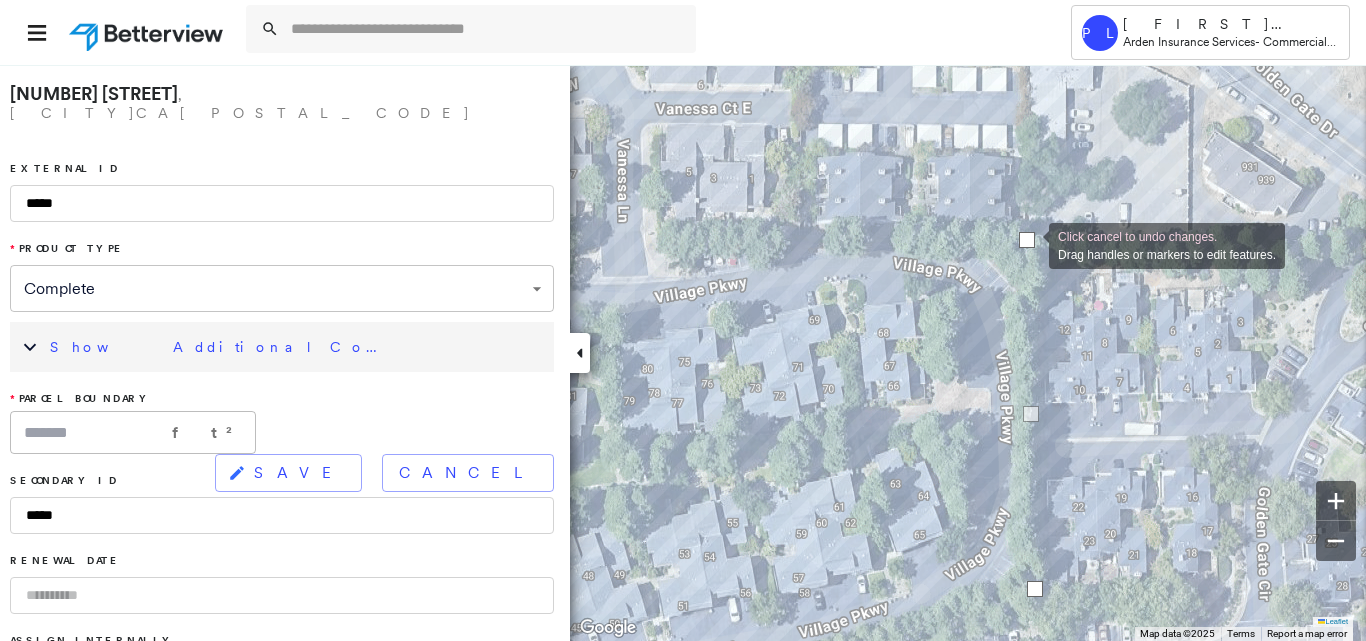 click at bounding box center [1027, 240] 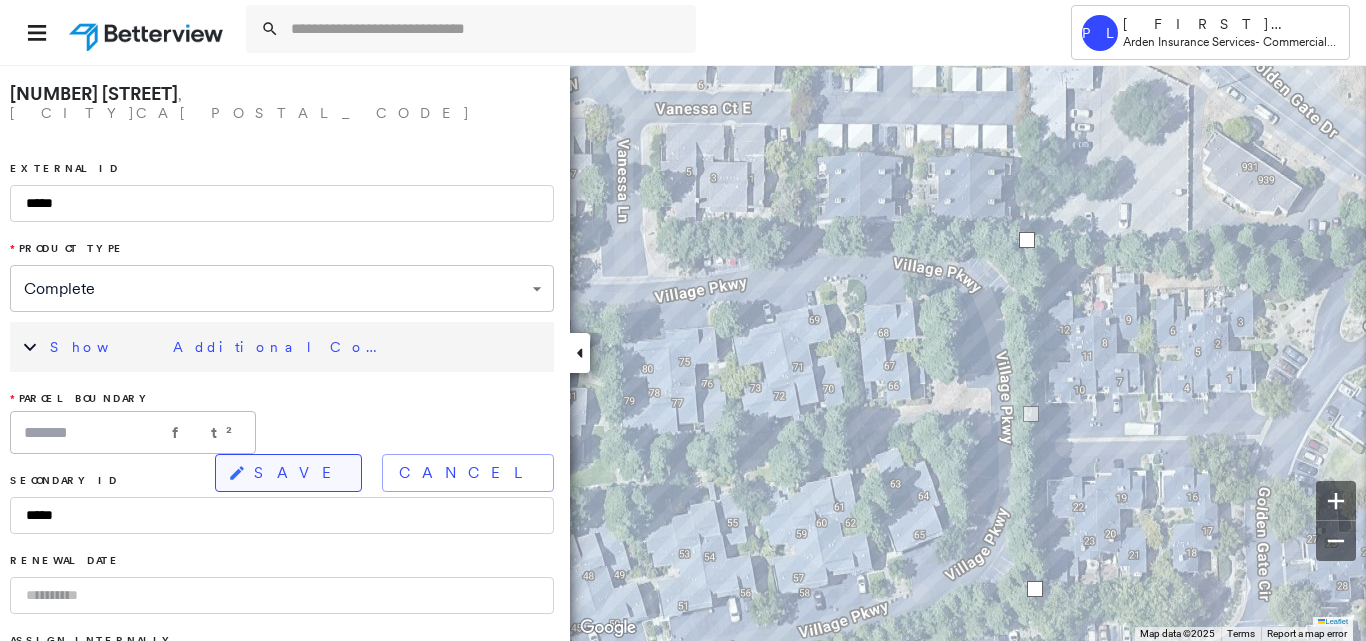 click on "SAVE" at bounding box center (299, 473) 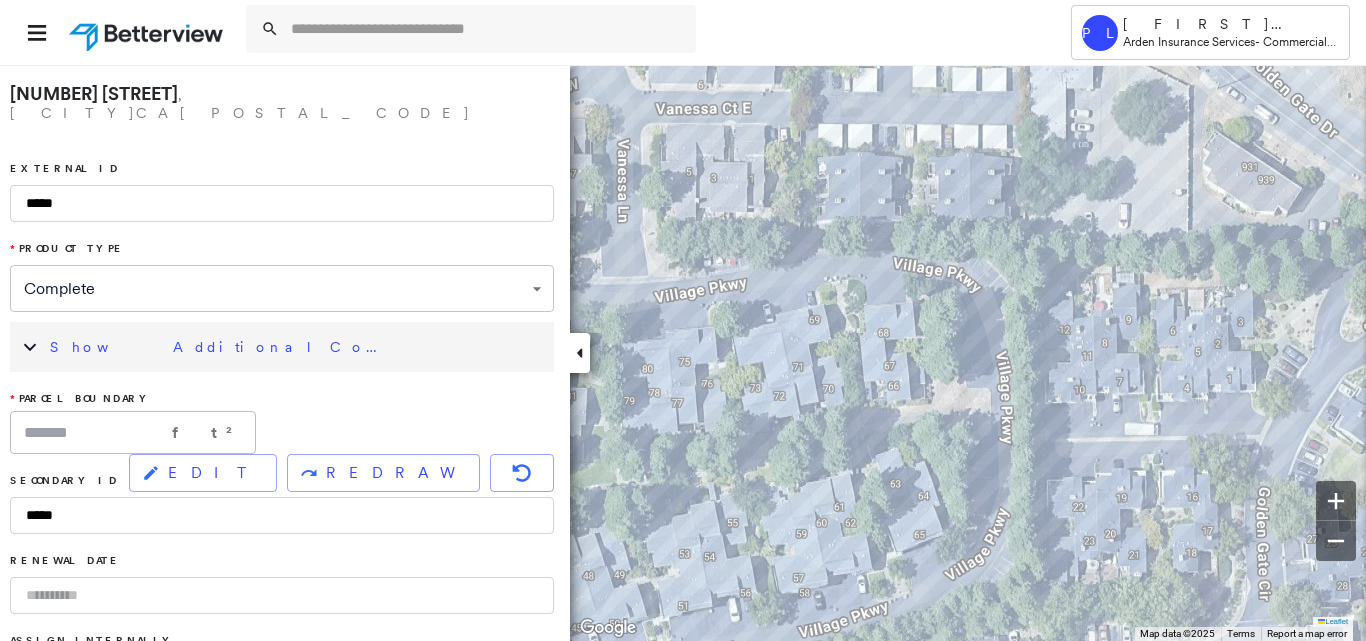 click on "Show Additional Company Data" at bounding box center (297, 347) 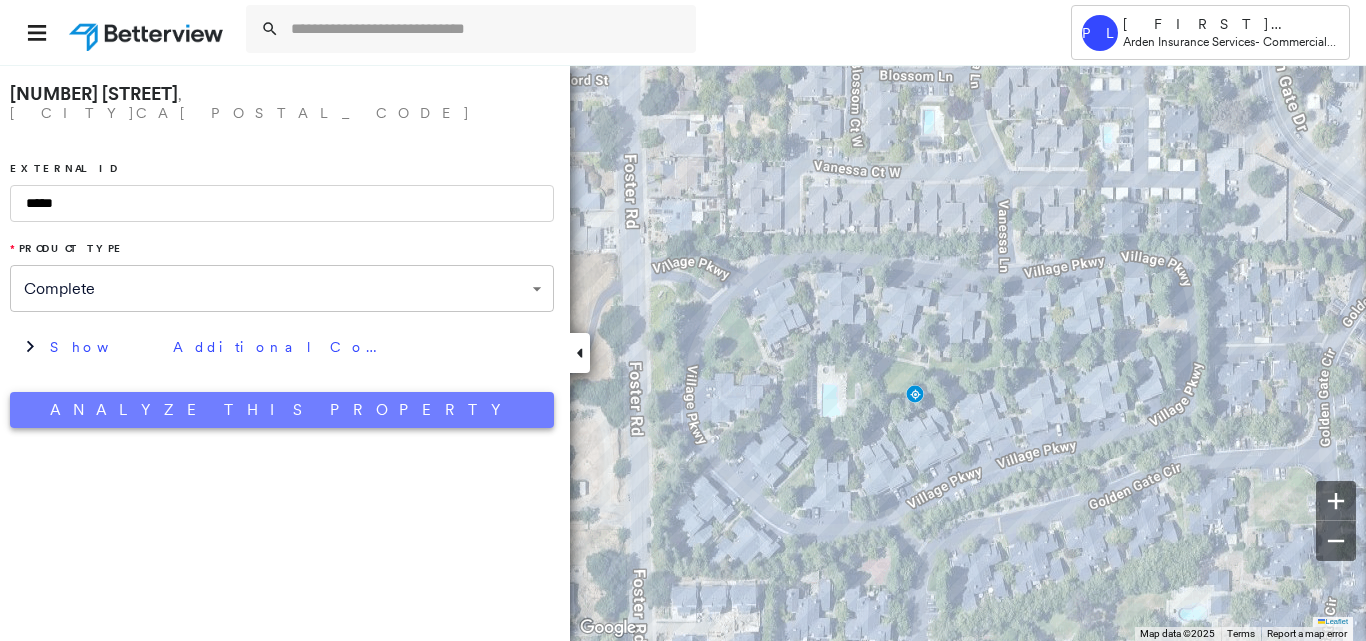click on "Analyze This Property" at bounding box center (282, 410) 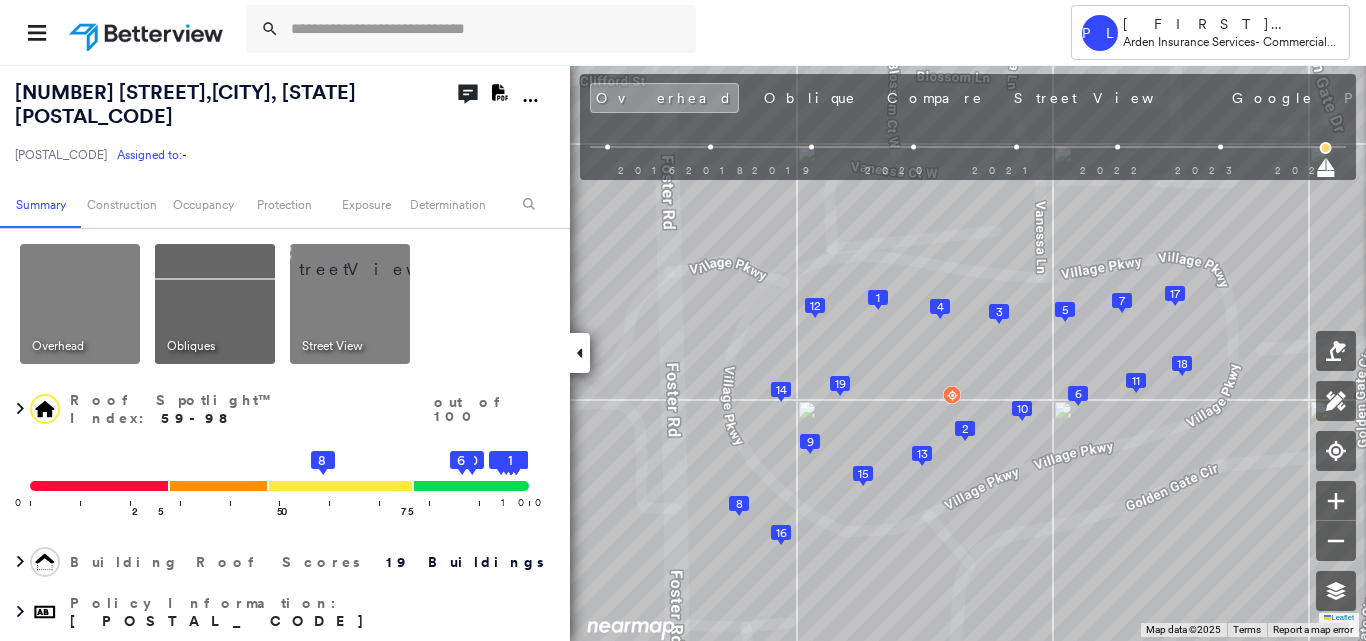 click on "Download PDF Report" 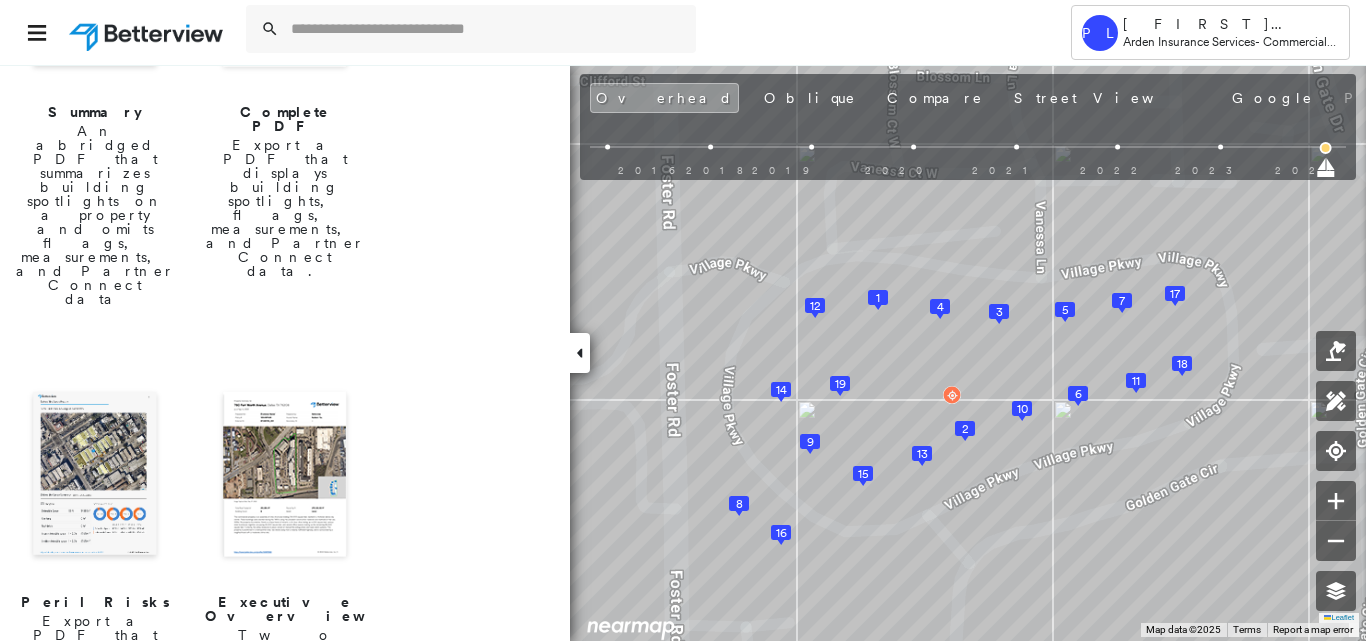 scroll, scrollTop: 400, scrollLeft: 0, axis: vertical 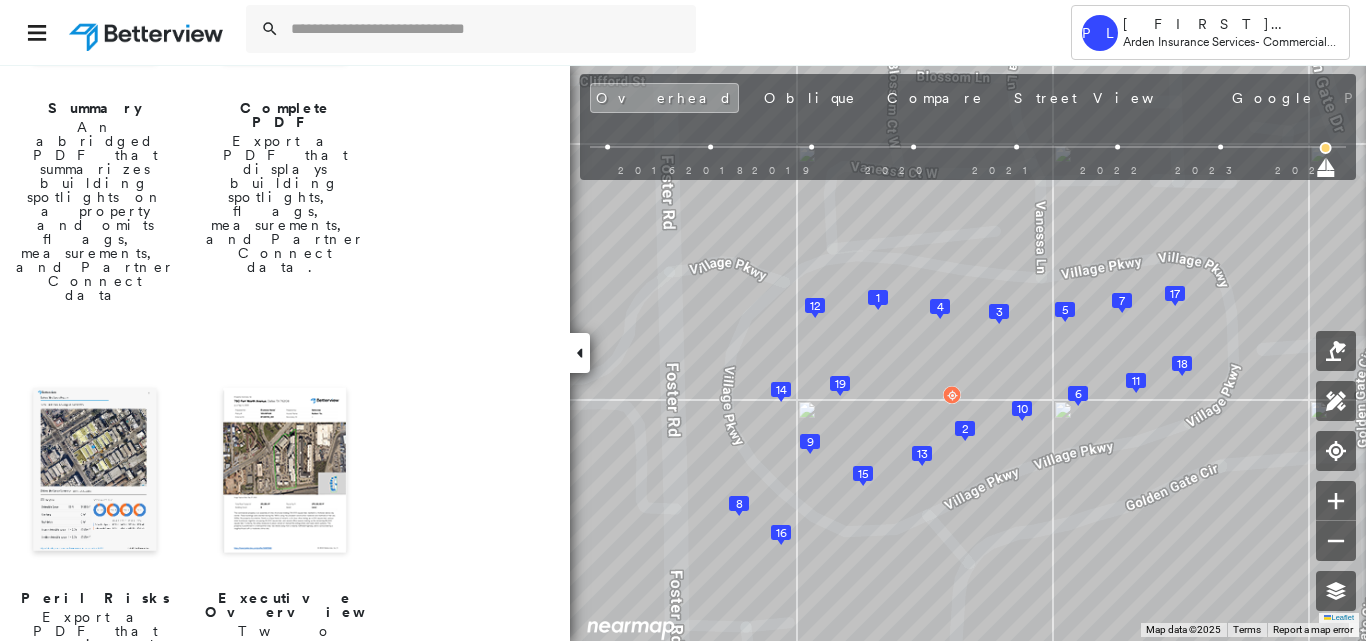 click at bounding box center [95, 472] 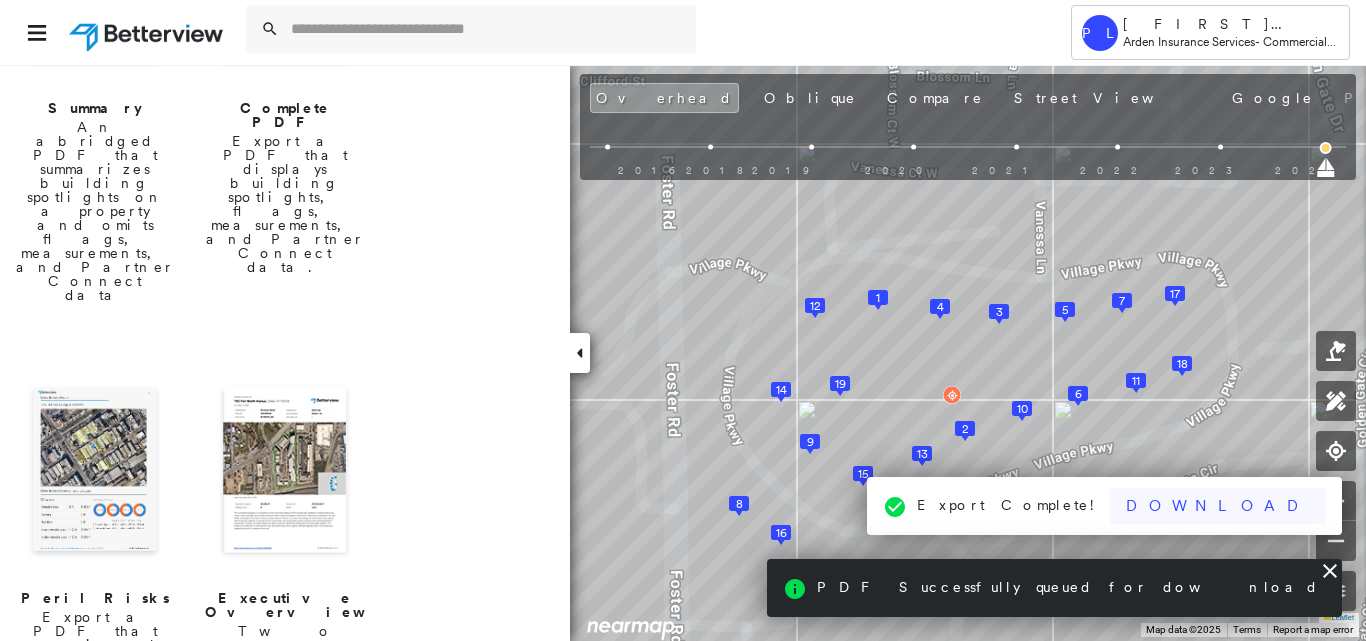 click on "Download" at bounding box center [1218, 506] 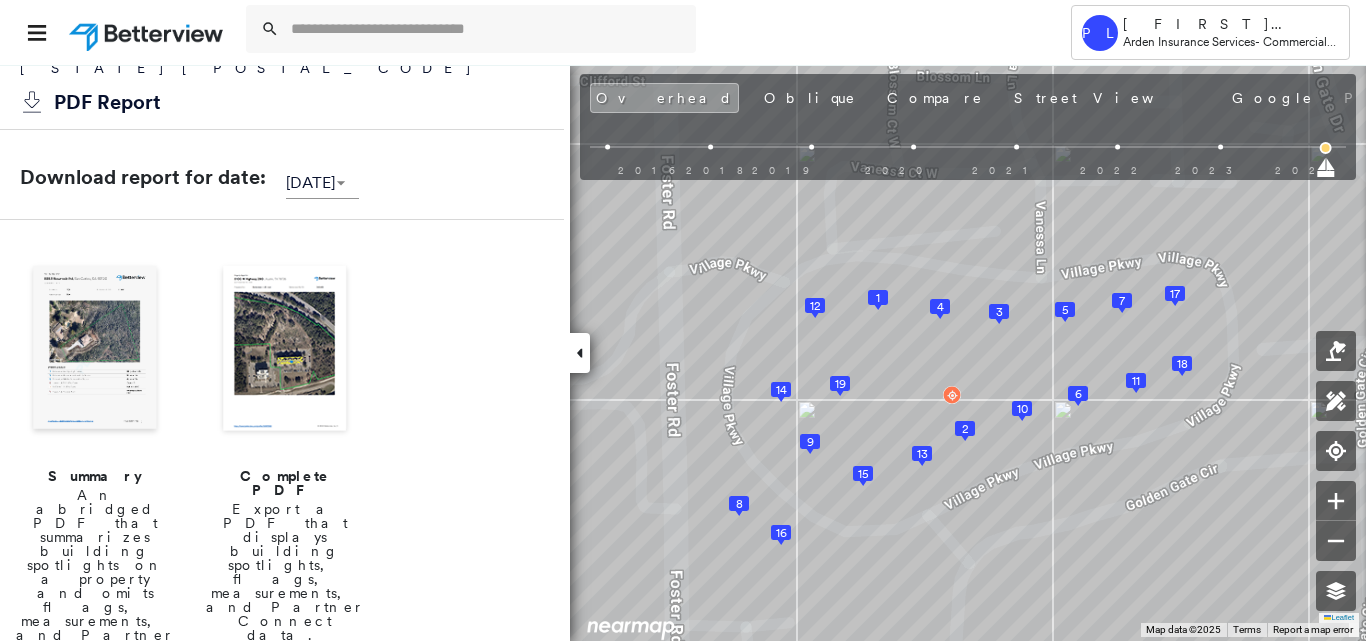 scroll, scrollTop: 0, scrollLeft: 0, axis: both 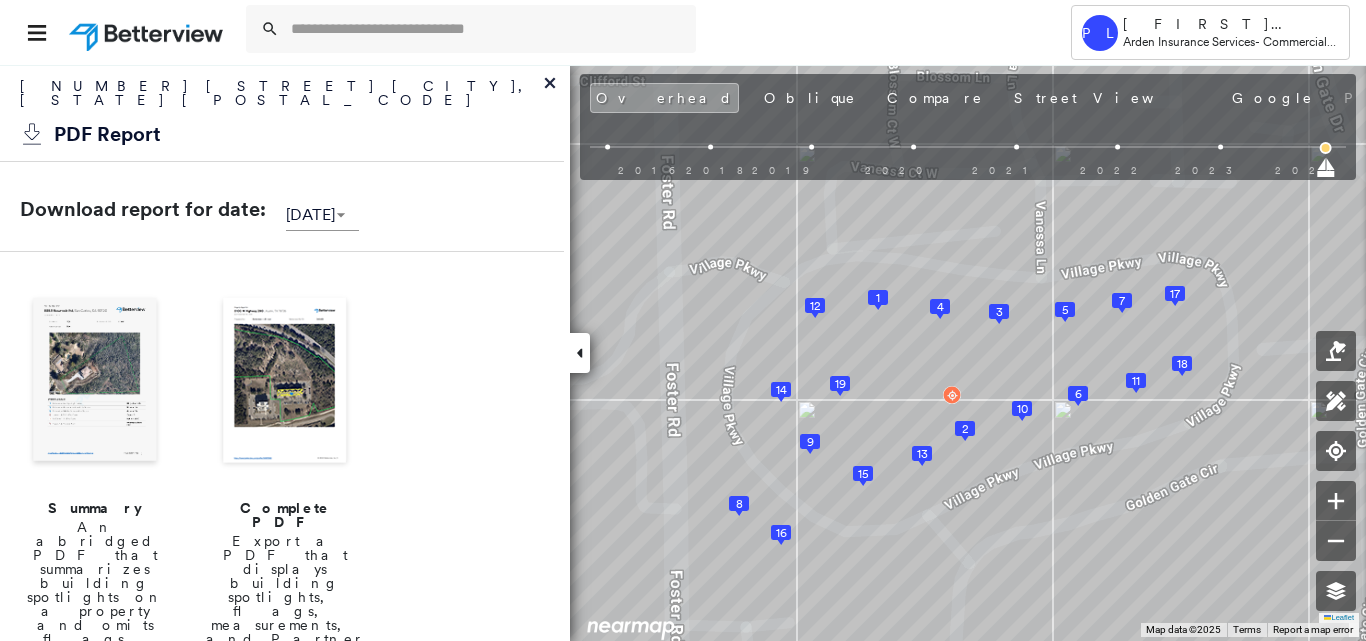 click 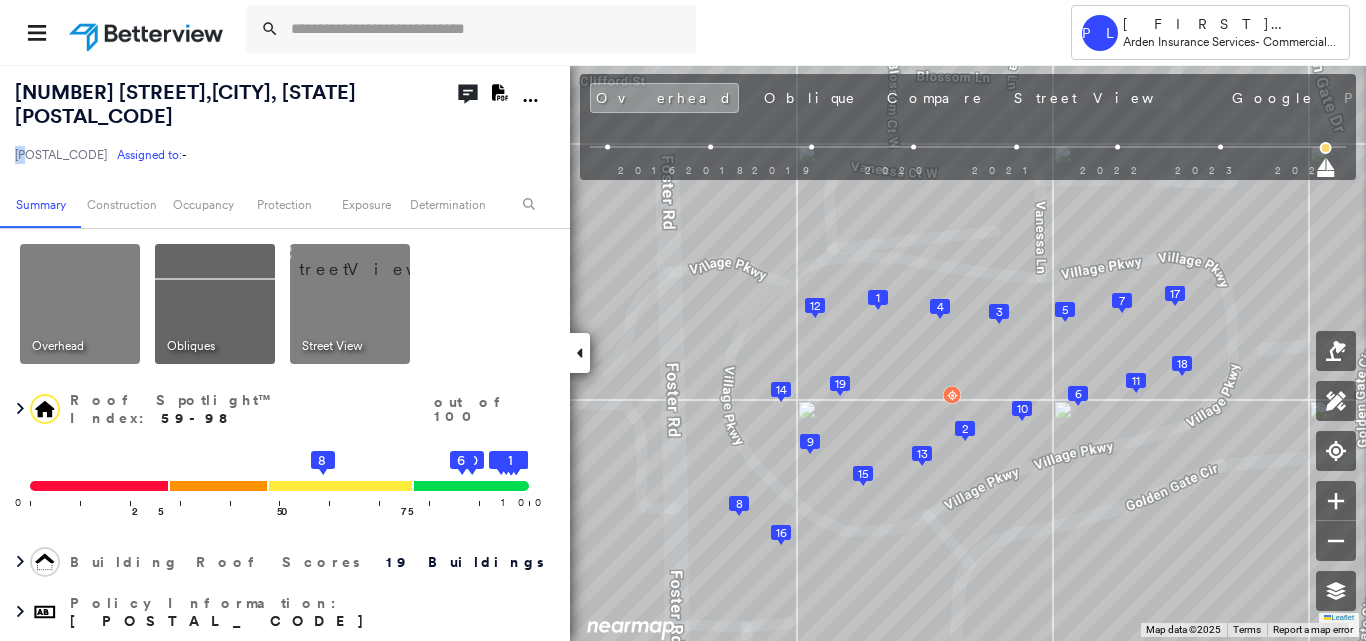 drag, startPoint x: 13, startPoint y: 139, endPoint x: 27, endPoint y: 141, distance: 14.142136 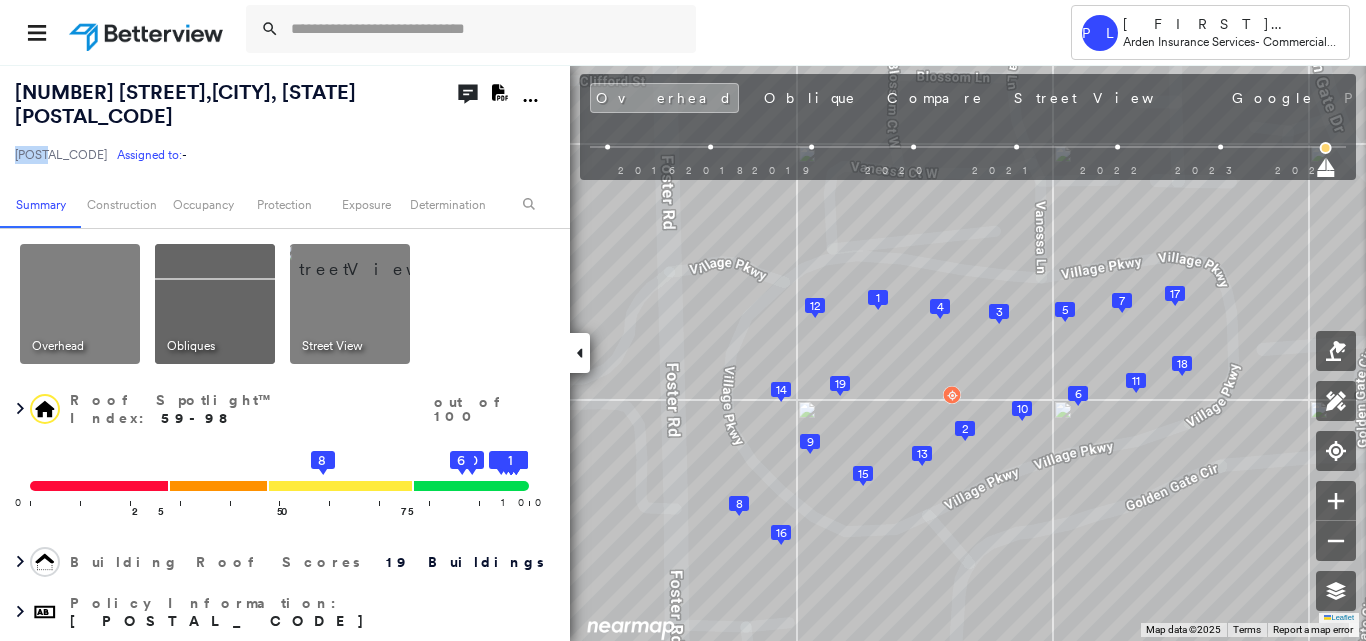 drag, startPoint x: 13, startPoint y: 131, endPoint x: 55, endPoint y: 140, distance: 42.953465 